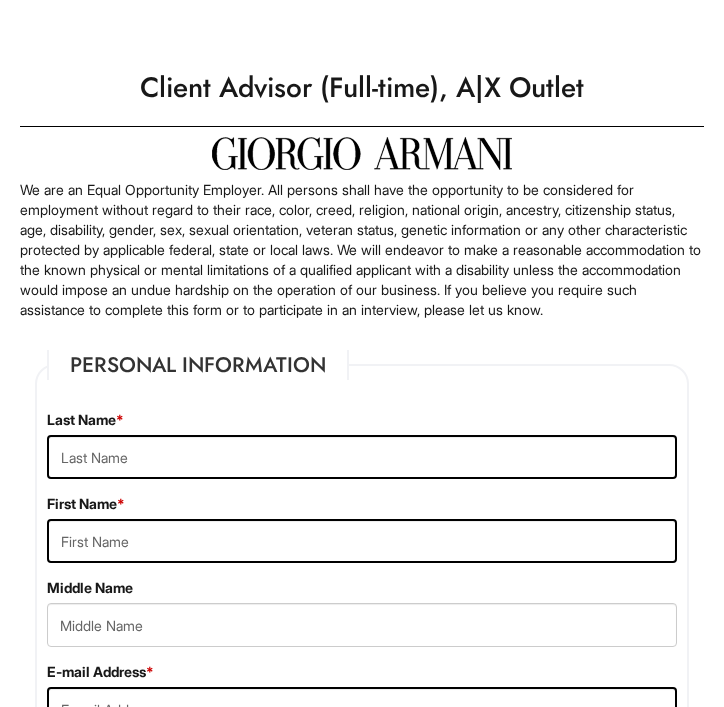 scroll, scrollTop: 0, scrollLeft: 0, axis: both 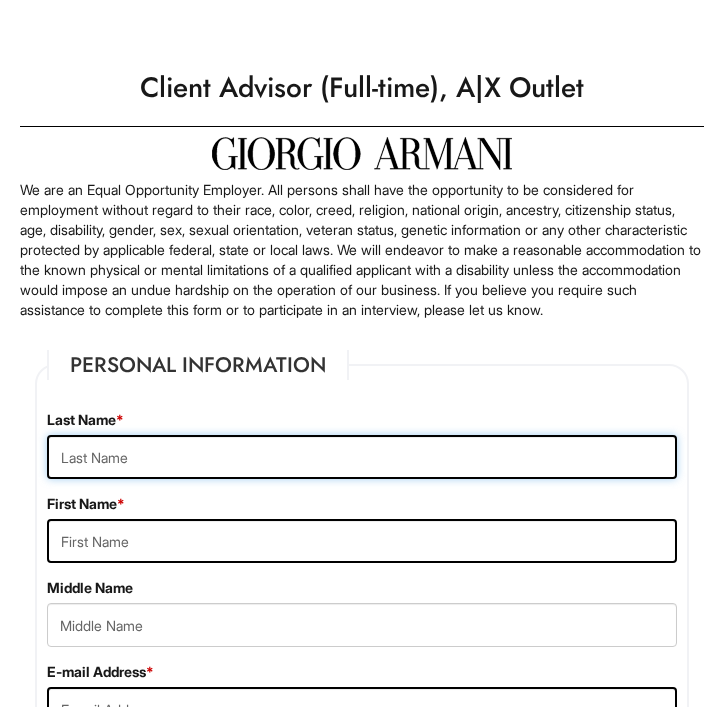 click at bounding box center (362, 457) 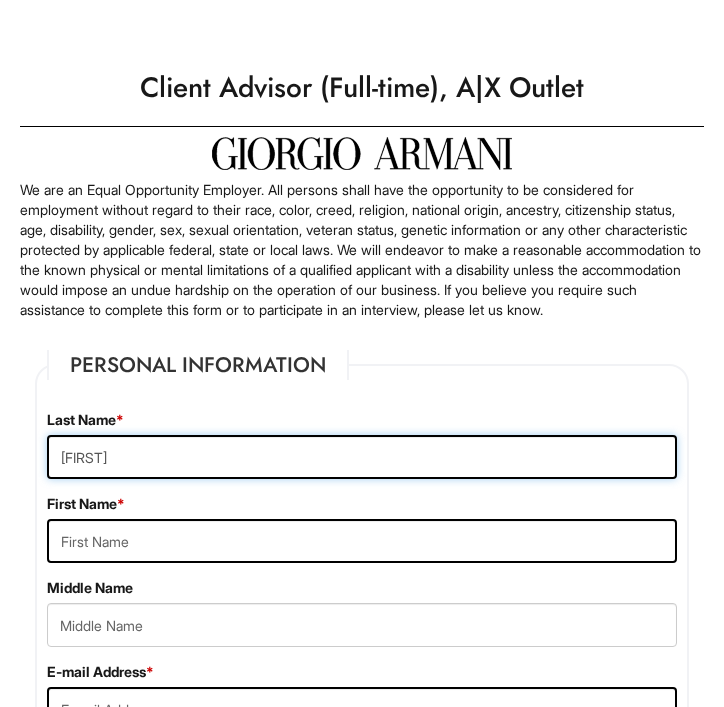 type on "[FIRST]" 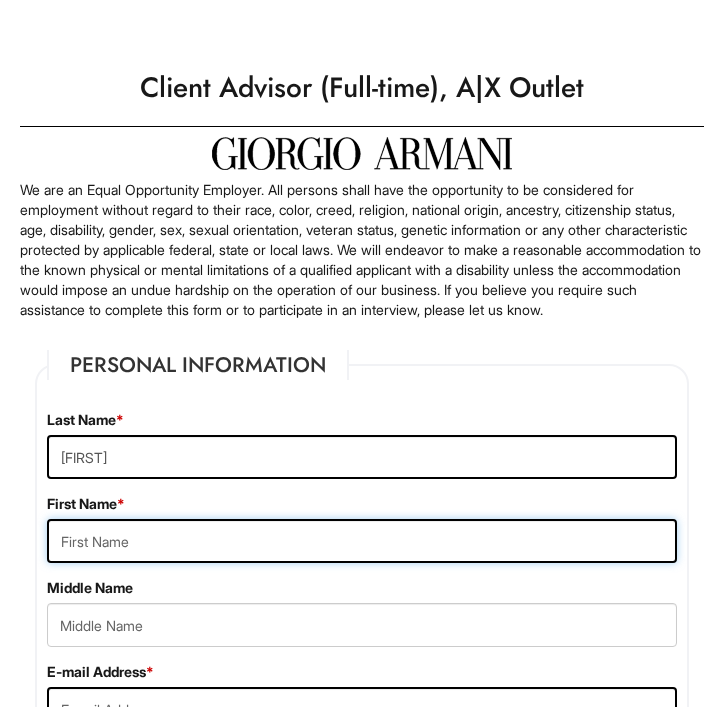 click at bounding box center [362, 541] 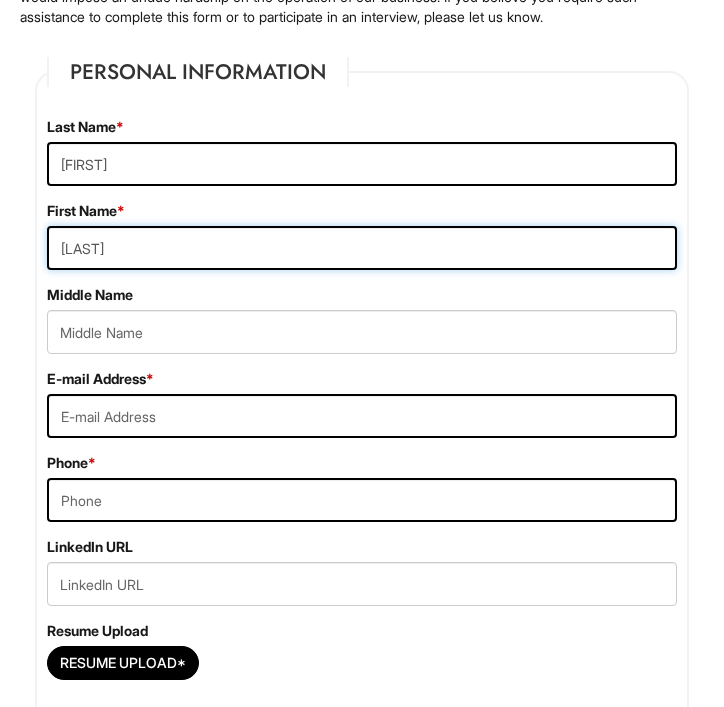 scroll, scrollTop: 310, scrollLeft: 0, axis: vertical 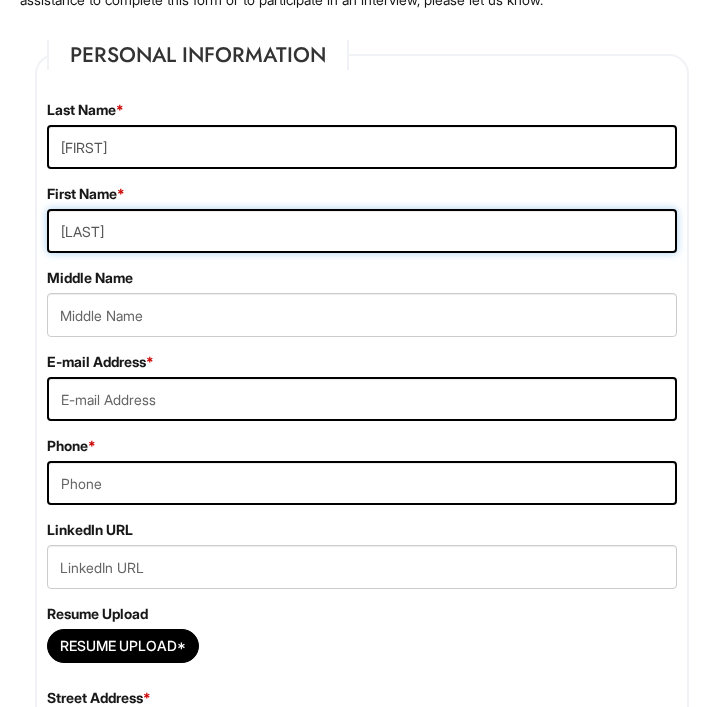 type on "[LAST]" 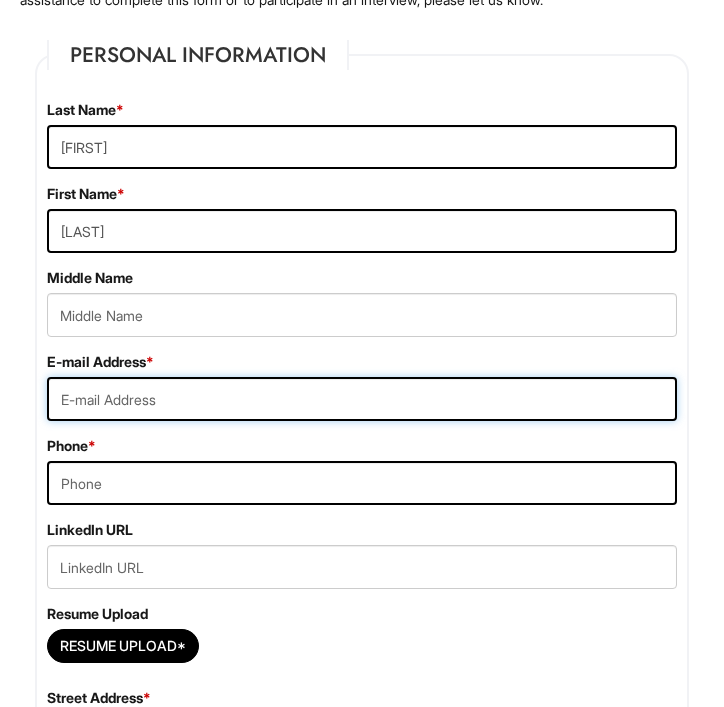 click at bounding box center (362, 399) 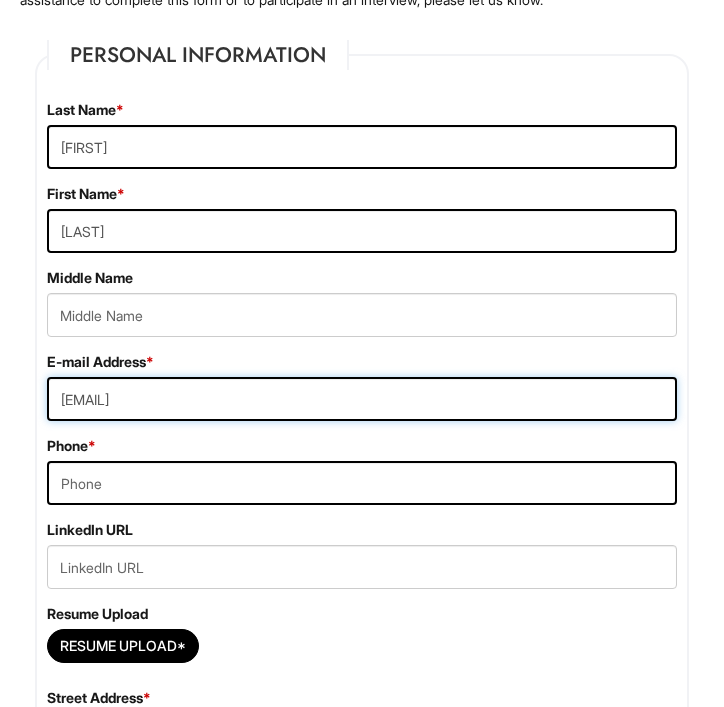 type on "[EMAIL]" 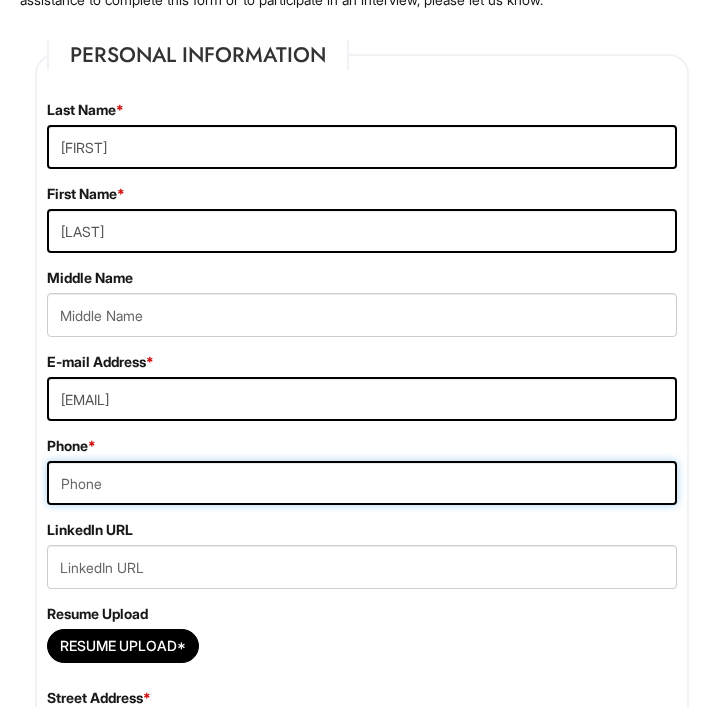 click at bounding box center [362, 483] 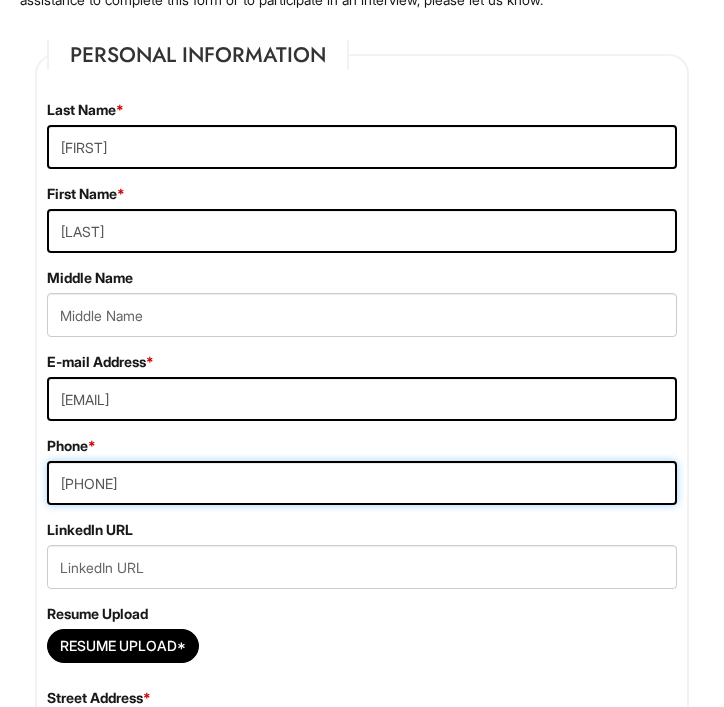 type on "[PHONE]" 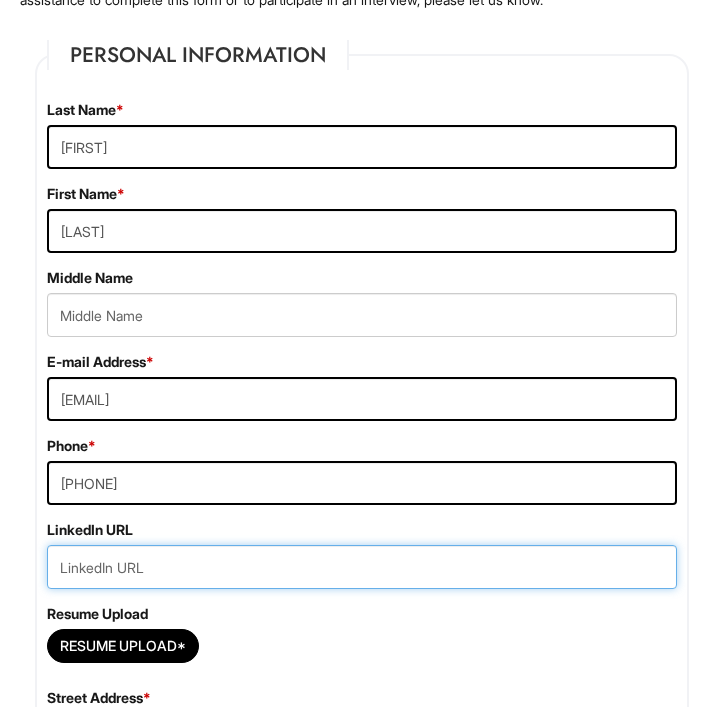 click at bounding box center (362, 567) 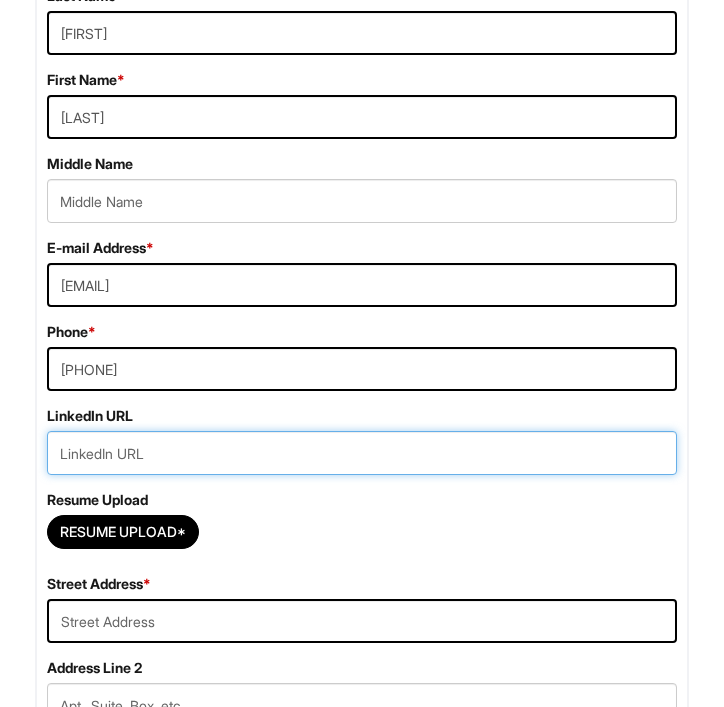scroll, scrollTop: 505, scrollLeft: 0, axis: vertical 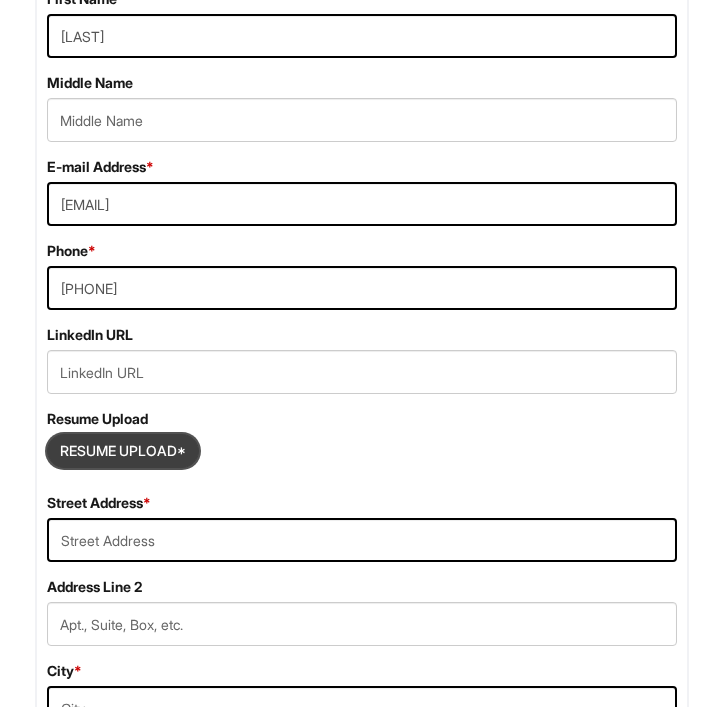 click at bounding box center [123, 451] 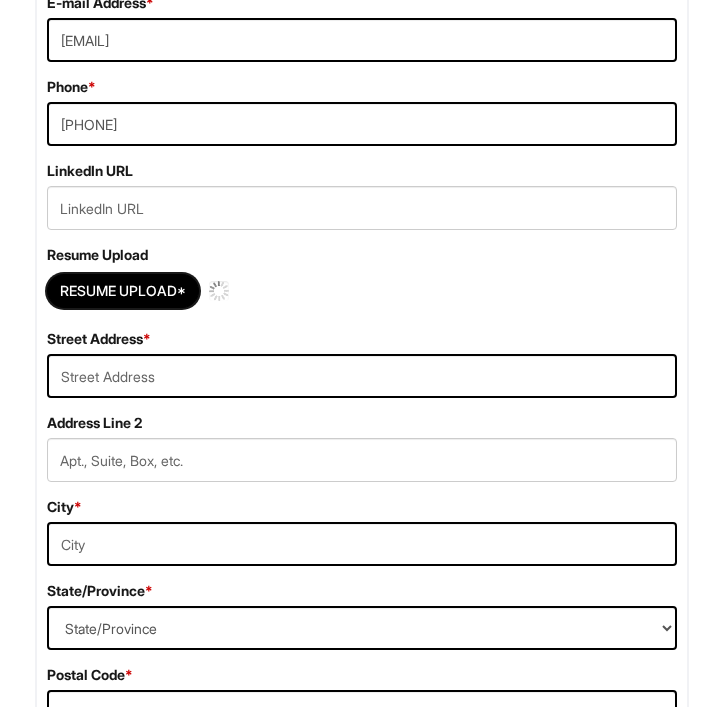 type 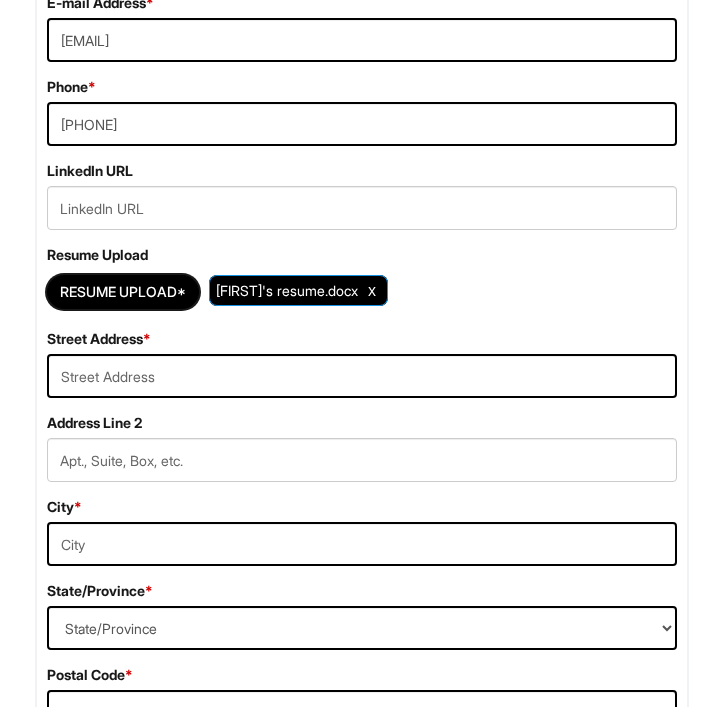scroll, scrollTop: 693, scrollLeft: 0, axis: vertical 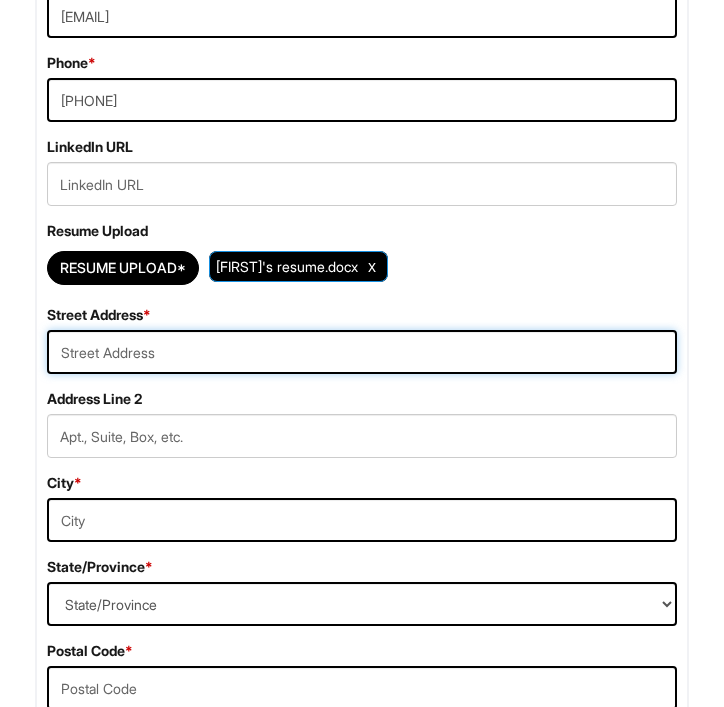 click at bounding box center (362, 352) 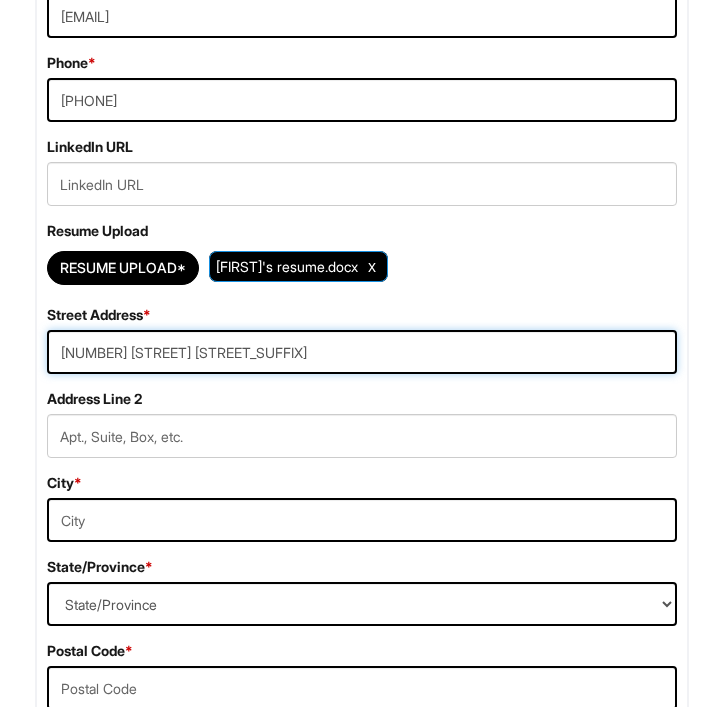 type on "[NUMBER] [STREET] [STREET_SUFFIX]" 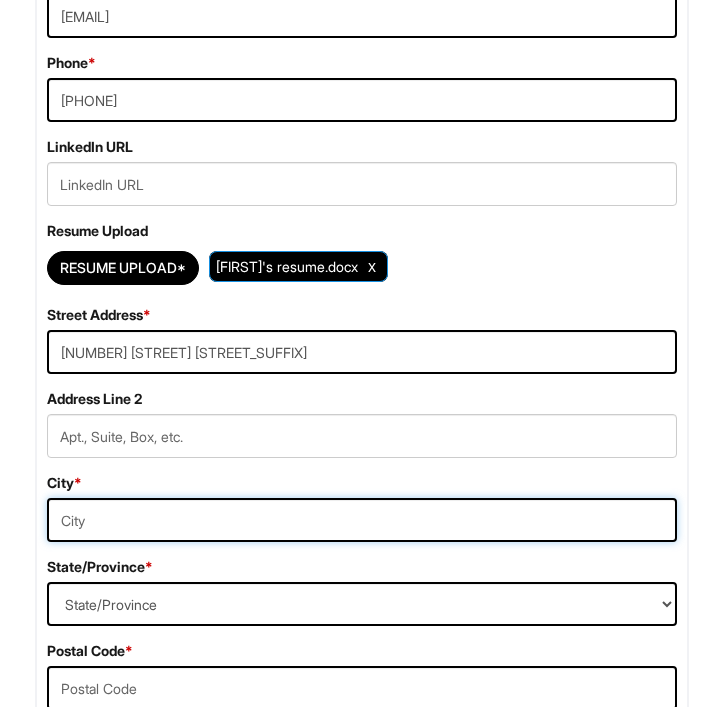 click at bounding box center (362, 520) 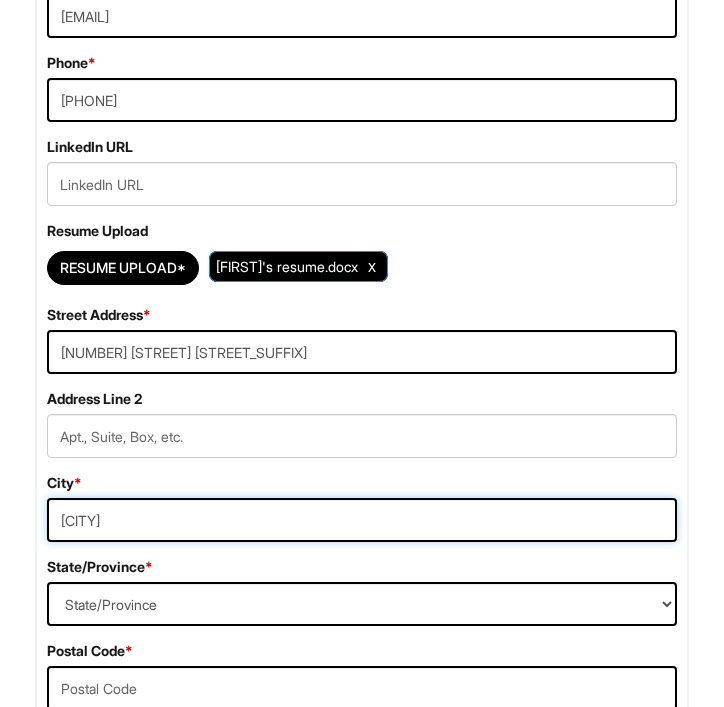 type on "[CITY]" 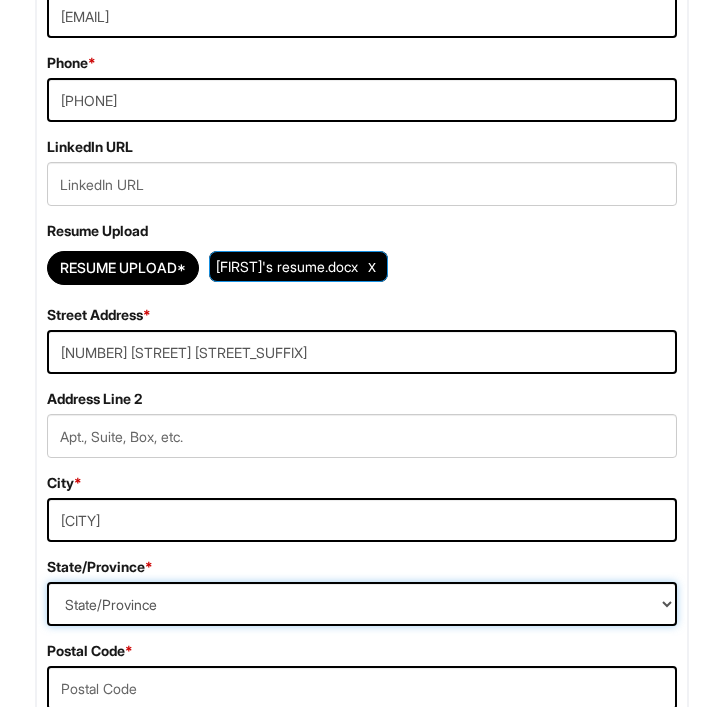 click on "State/Province ALABAMA ALASKA ARIZONA ARKANSAS CALIFORNIA COLORADO CONNECTICUT DELAWARE DISTRICT OF COLUMBIA FLORIDA GEORGIA HAWAII IDAHO ILLINOIS INDIANA IOWA KANSAS KENTUCKY LOUISIANA MAINE MARYLAND MASSACHUSETTS MICHIGAN MINNESOTA MISSISSIPPI MISSOURI MONTANA NEBRASKA NEVADA NEW HAMPSHIRE NEW JERSEY NEW MEXICO NEW YORK NORTH CAROLINA NORTH DAKOTA OHIO OKLAHOMA OREGON PENNSYLVANIA RHODE ISLAND SOUTH CAROLINA SOUTH DAKOTA TENNESSEE TEXAS UTAH VERMONT VIRGINIA WASHINGTON WEST VIRGINIA WISCONSIN WYOMING CA-ALBERTA CA-BRITISH COLUMBIA CA-MANITOBA CA-NEW BRUNSWICK CA-NEWFOUNDLAND CA-NOVA SCOTIA CA-NORTHWEST TERRITORIES CA-NUNAVUT CA-ONTARIO CA-PRINCE EDWARD ISLAND CA-QUEBEC CA-SASKATCHEWAN CA-YUKON TERRITORY US-AMERICAN SAMOA US-FEDERATED STATES OF MICRONESIA US-GUAM US-MARSHALL ISLANDS US-NORTHERN MARIANA ISLANDS US-PALAU US-PUERTO RICO" at bounding box center [362, 604] 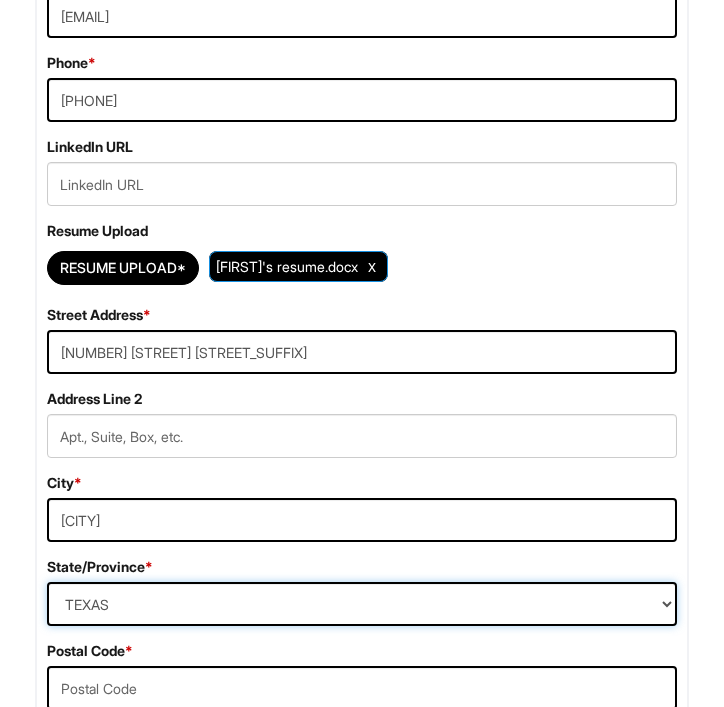 click on "State/Province ALABAMA ALASKA ARIZONA ARKANSAS CALIFORNIA COLORADO CONNECTICUT DELAWARE DISTRICT OF COLUMBIA FLORIDA GEORGIA HAWAII IDAHO ILLINOIS INDIANA IOWA KANSAS KENTUCKY LOUISIANA MAINE MARYLAND MASSACHUSETTS MICHIGAN MINNESOTA MISSISSIPPI MISSOURI MONTANA NEBRASKA NEVADA NEW HAMPSHIRE NEW JERSEY NEW MEXICO NEW YORK NORTH CAROLINA NORTH DAKOTA OHIO OKLAHOMA OREGON PENNSYLVANIA RHODE ISLAND SOUTH CAROLINA SOUTH DAKOTA TENNESSEE TEXAS UTAH VERMONT VIRGINIA WASHINGTON WEST VIRGINIA WISCONSIN WYOMING CA-ALBERTA CA-BRITISH COLUMBIA CA-MANITOBA CA-NEW BRUNSWICK CA-NEWFOUNDLAND CA-NOVA SCOTIA CA-NORTHWEST TERRITORIES CA-NUNAVUT CA-ONTARIO CA-PRINCE EDWARD ISLAND CA-QUEBEC CA-SASKATCHEWAN CA-YUKON TERRITORY US-AMERICAN SAMOA US-FEDERATED STATES OF MICRONESIA US-GUAM US-MARSHALL ISLANDS US-NORTHERN MARIANA ISLANDS US-PALAU US-PUERTO RICO" at bounding box center [362, 604] 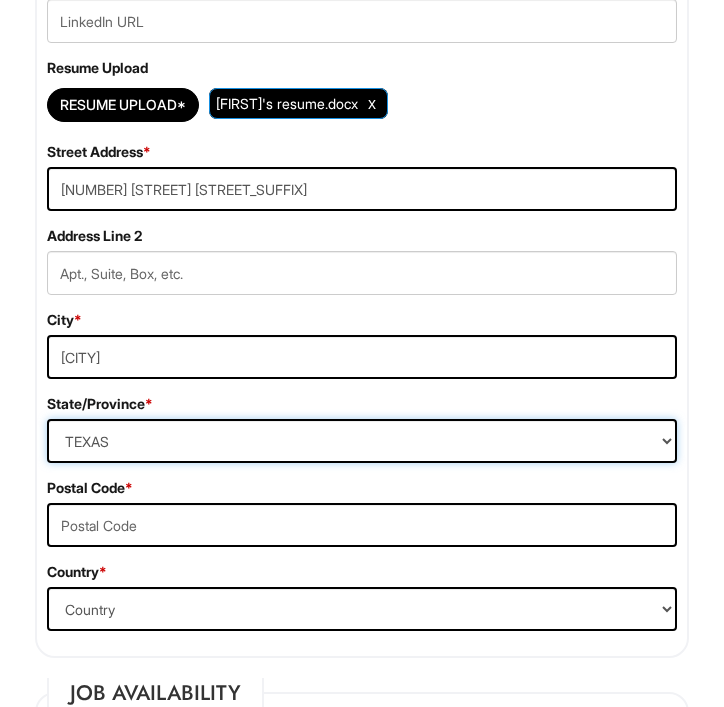 scroll, scrollTop: 878, scrollLeft: 0, axis: vertical 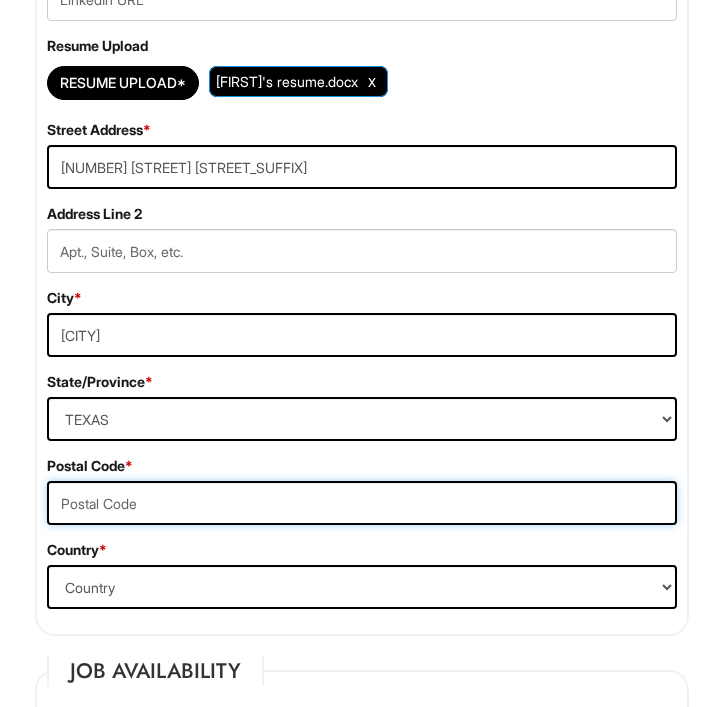 click at bounding box center [362, 503] 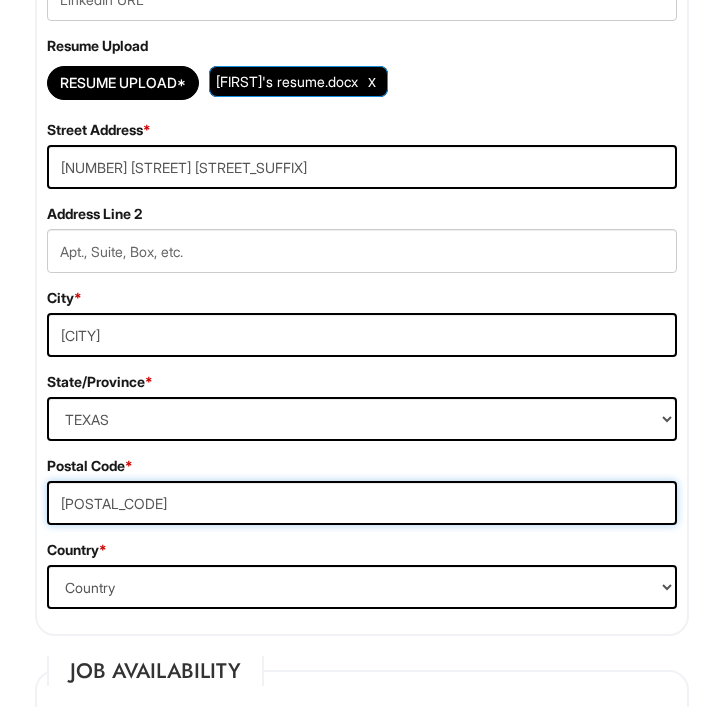 type on "[POSTAL_CODE]" 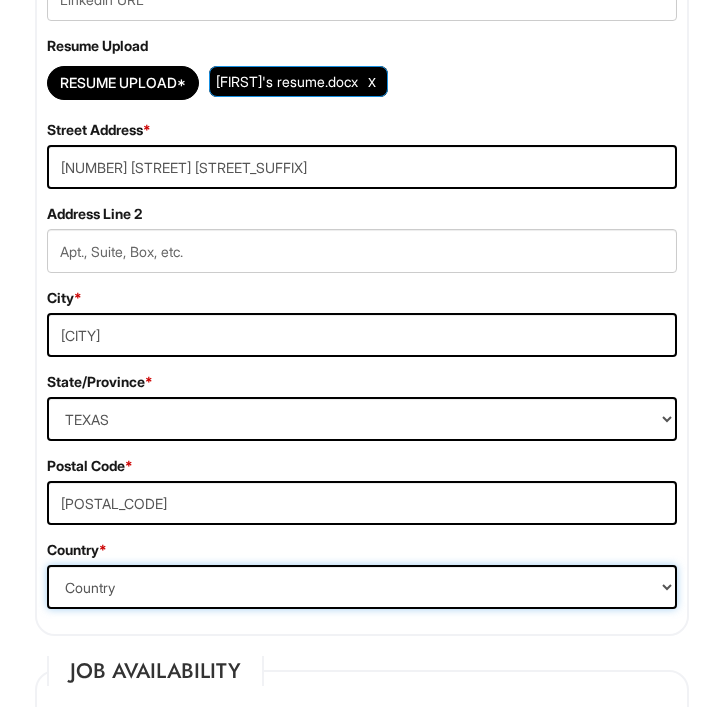 click on "Country Afghanistan Albania Algeria American Samoa Andorra Angola Anguilla Antarctica Antigua Argentina Armenia Aruba Ascension Australia Austria Azerbaijan Bahamas Bahrain Bangladesh Barbados Barbuda Belarus Belgium Belize Benin Bermuda Bhutan Bolivia Bosnia & Herzegovina Botswana Brazil British Virgin Islands Brunei Darussalam Bulgaria Burkina Faso Burundi Cambodia Cameroon Canada Cape Verde Islands Cayman Islands Central African Republic Chad Chatham Island Chile China Christmas Island Cocos-Keeling Islands Colombia Comoros Congo Cook Islands Costa Rica Croatia Cuba Curaçao Cyprus Czech Republic Democratic Republic of the Congo Denmark Diego Garcia Djibouti Dominica Dominican Republic East Timor Easter Island Ecuador Egypt El Salvador Ellipso (Mobile Satellite service) EMSAT (Mobile Satellite service) Equatorial Guinea Eritrea Estonia Ethiopia European Union Falkland Islands (Malvinas) Faroe Islands Fiji Islands Finland France French Antilles French Guiana French Polynesia Gabonese Republic Gambia Georgia" at bounding box center (362, 587) 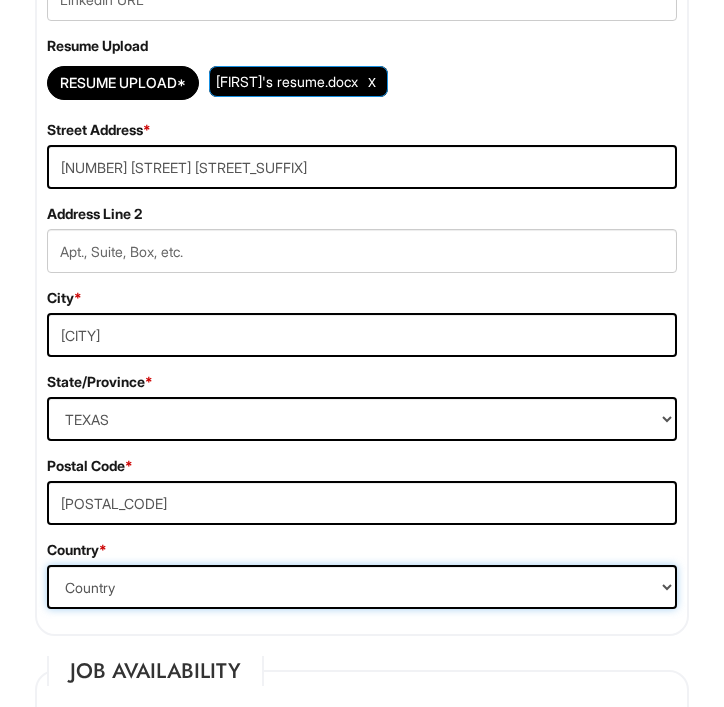 select on "United States of America" 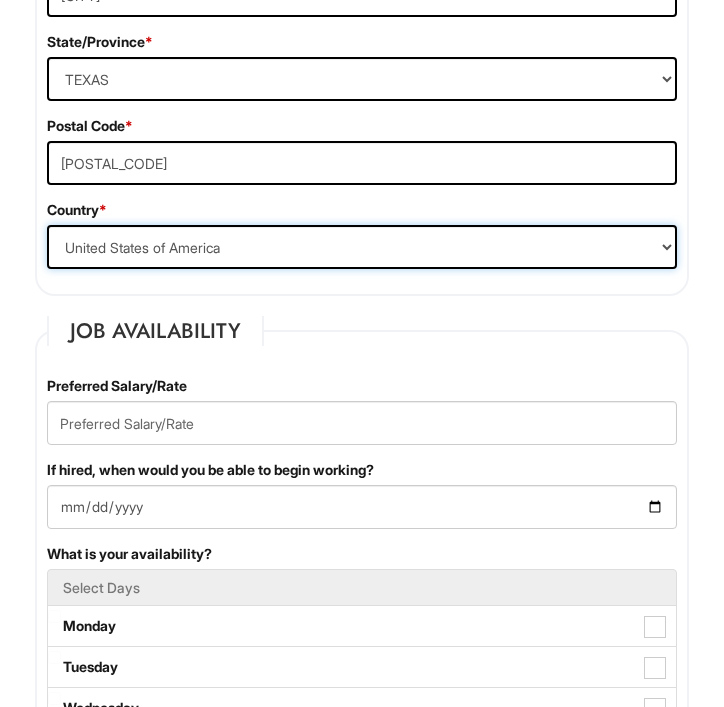 scroll, scrollTop: 1219, scrollLeft: 0, axis: vertical 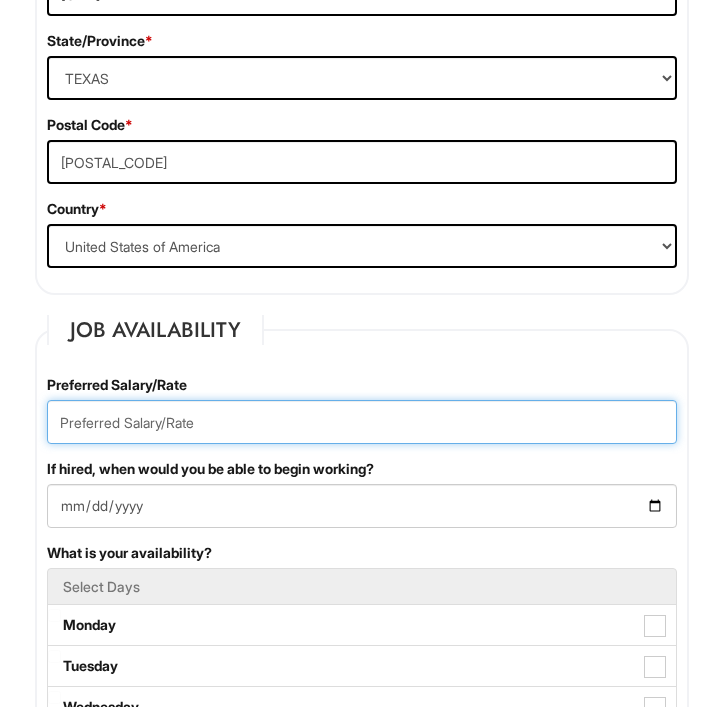 click at bounding box center [362, 422] 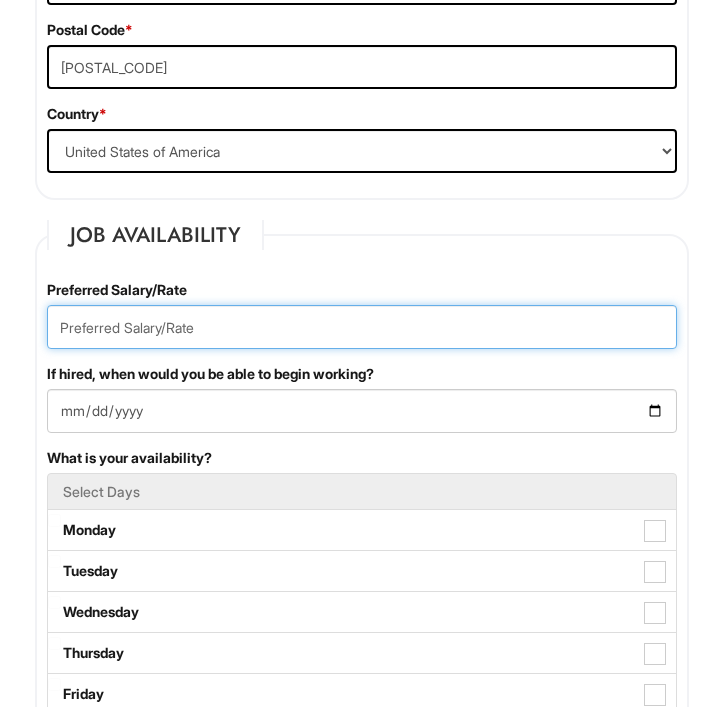 scroll, scrollTop: 1327, scrollLeft: 0, axis: vertical 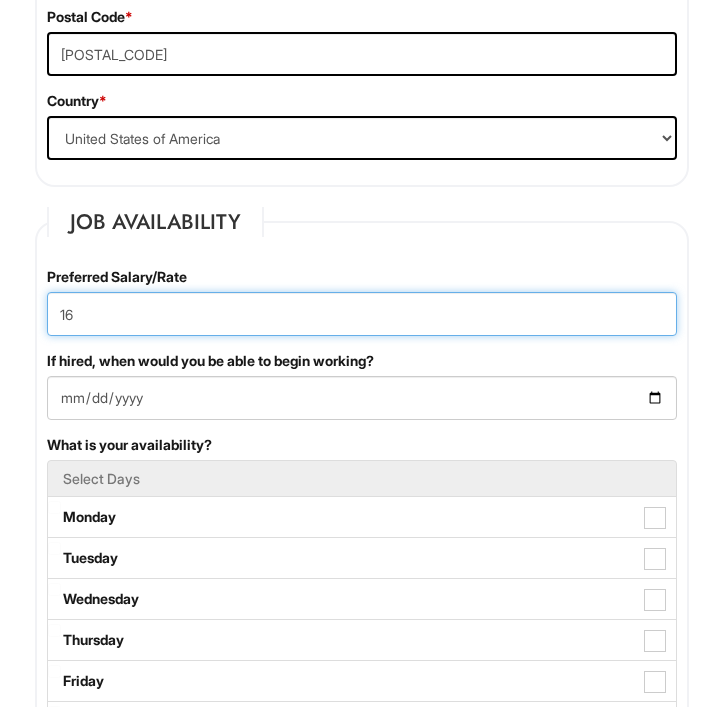 type on "1" 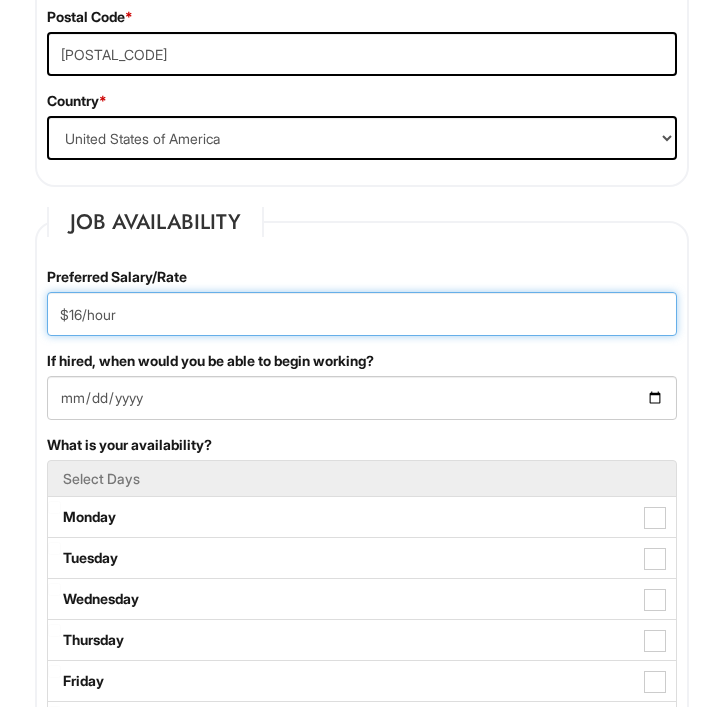 click on "$16/hour" at bounding box center (362, 314) 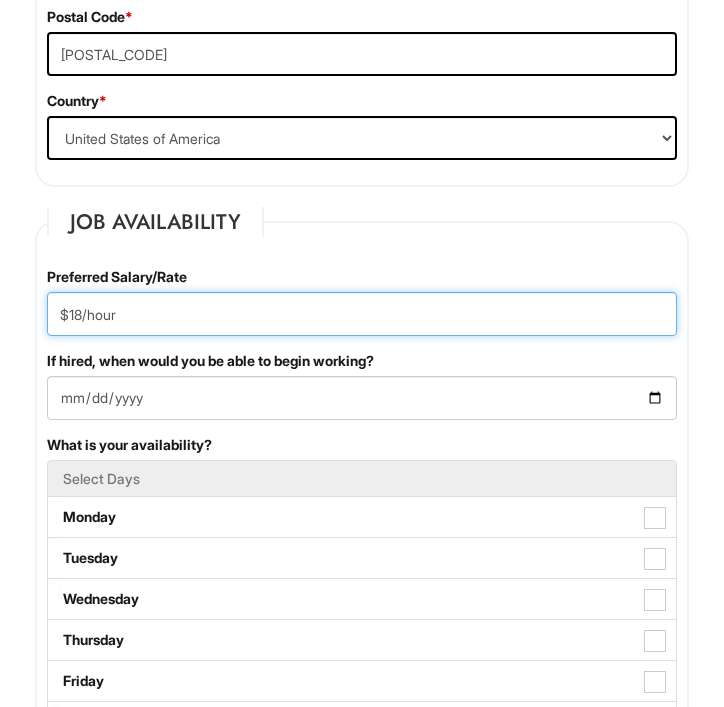 type on "$18/hour" 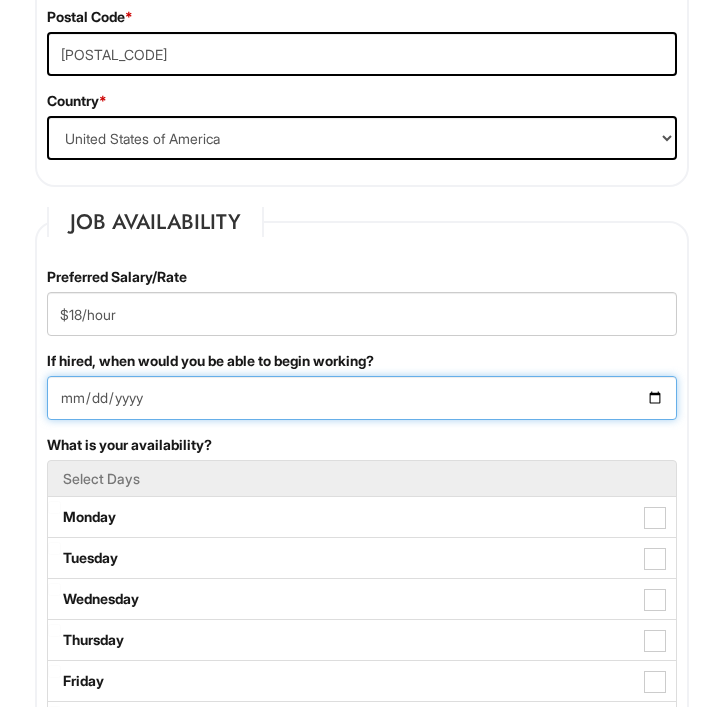 click on "If hired, when would you be able to begin working?" at bounding box center [362, 398] 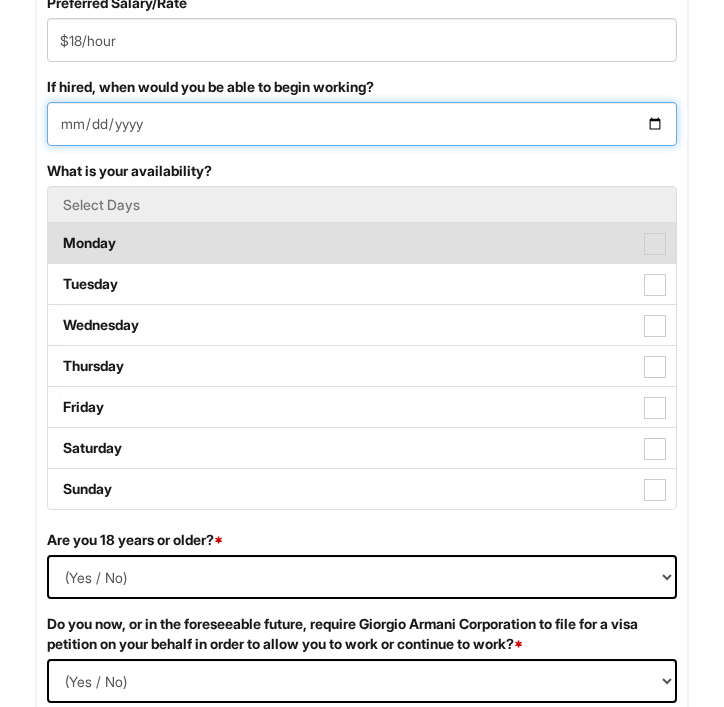 scroll, scrollTop: 1608, scrollLeft: 0, axis: vertical 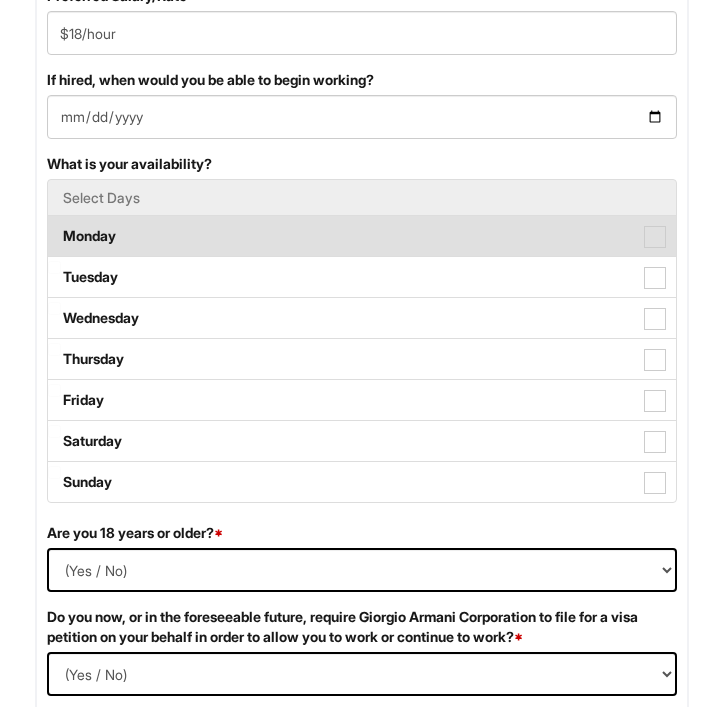 click at bounding box center [655, 237] 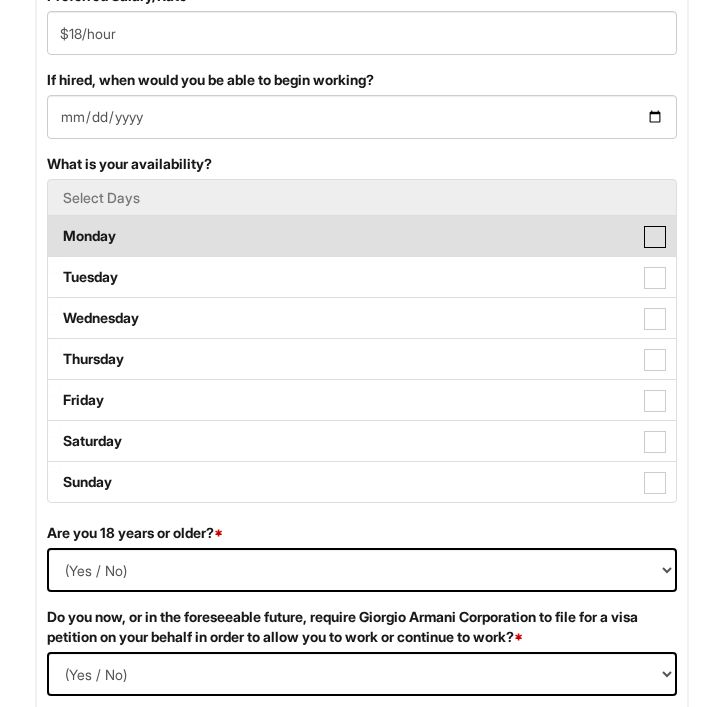 click on "Monday" at bounding box center [54, 226] 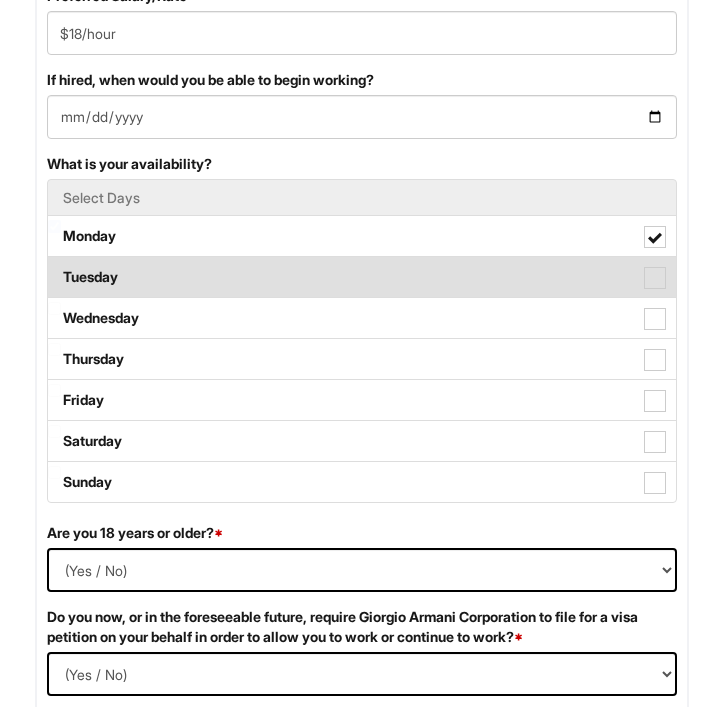 click at bounding box center (655, 278) 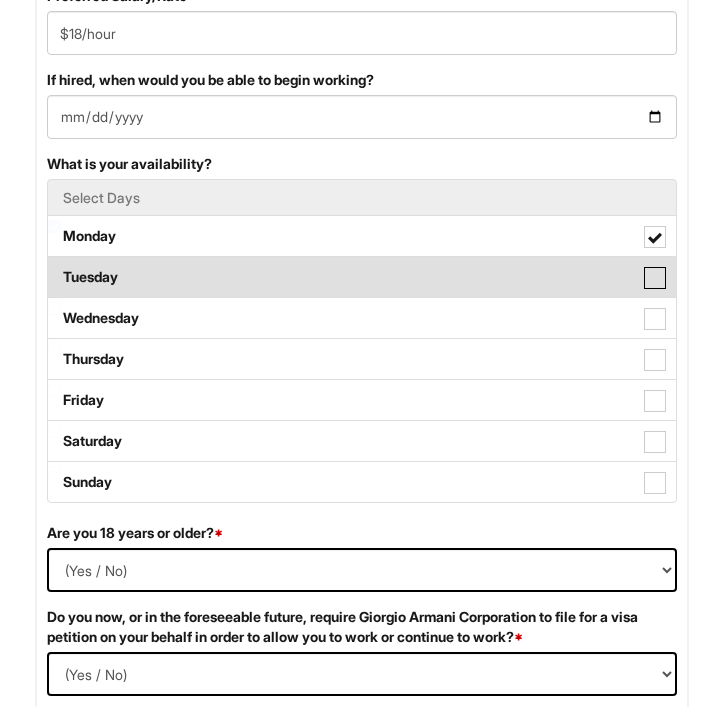 click on "Tuesday" at bounding box center (54, 267) 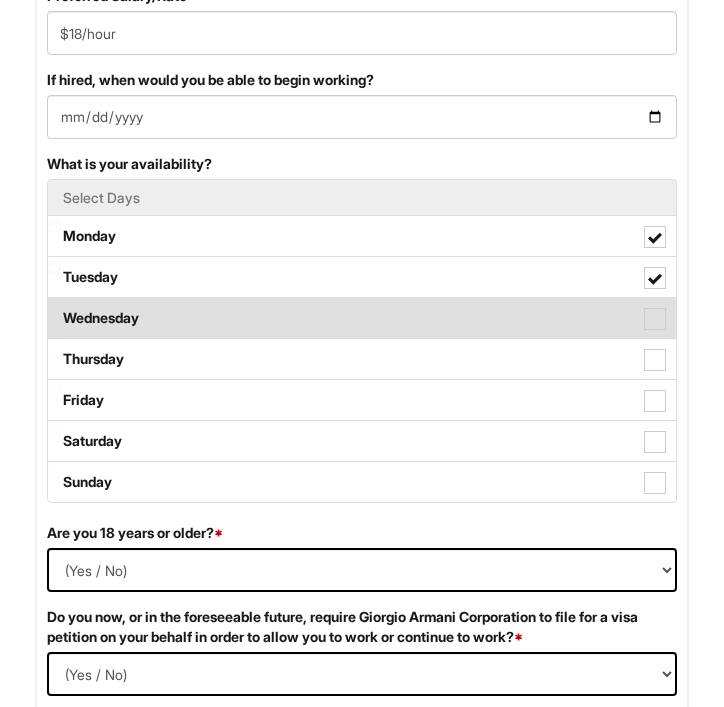 click at bounding box center (655, 319) 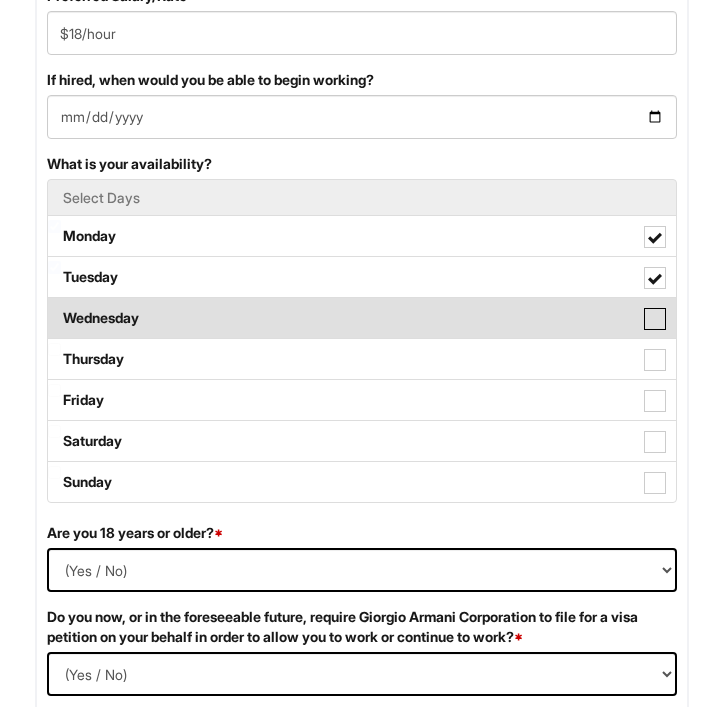 click on "Wednesday" at bounding box center (54, 308) 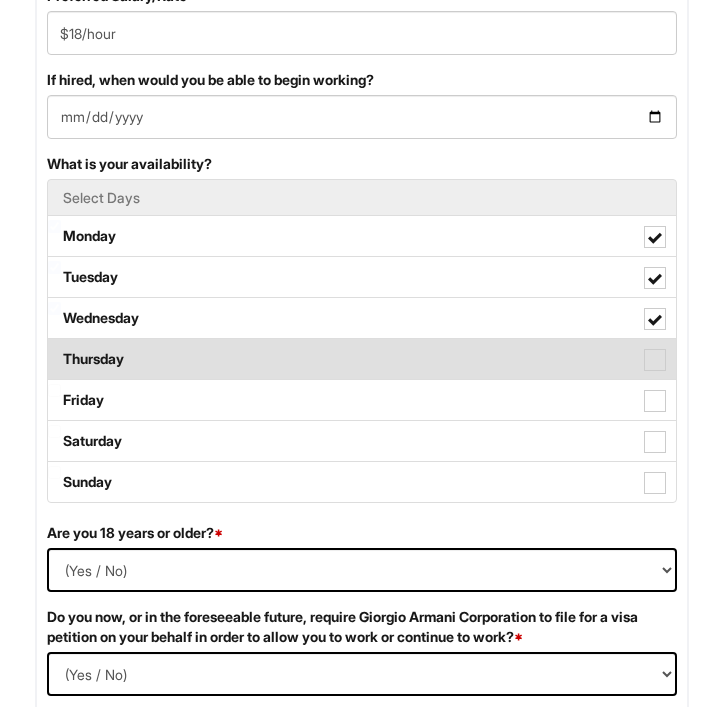 click at bounding box center (655, 360) 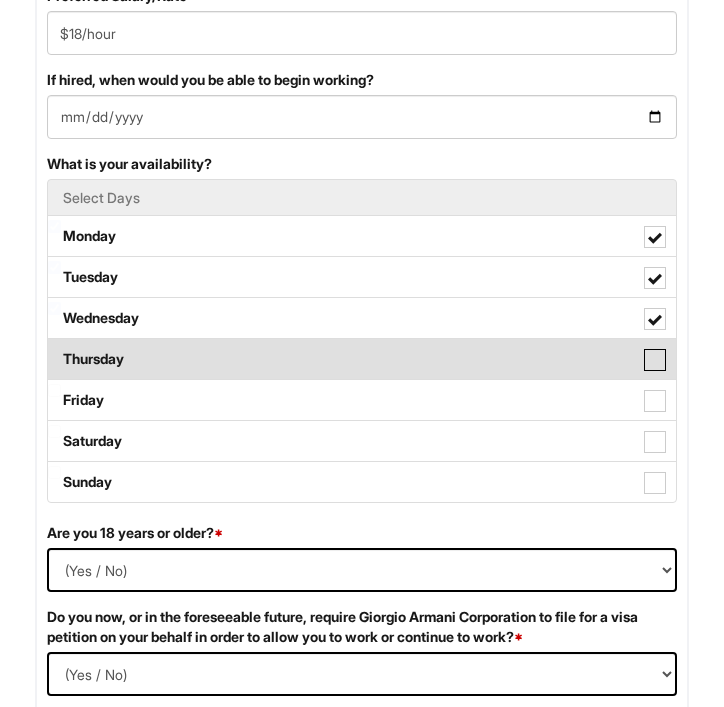 click on "Thursday" at bounding box center [54, 349] 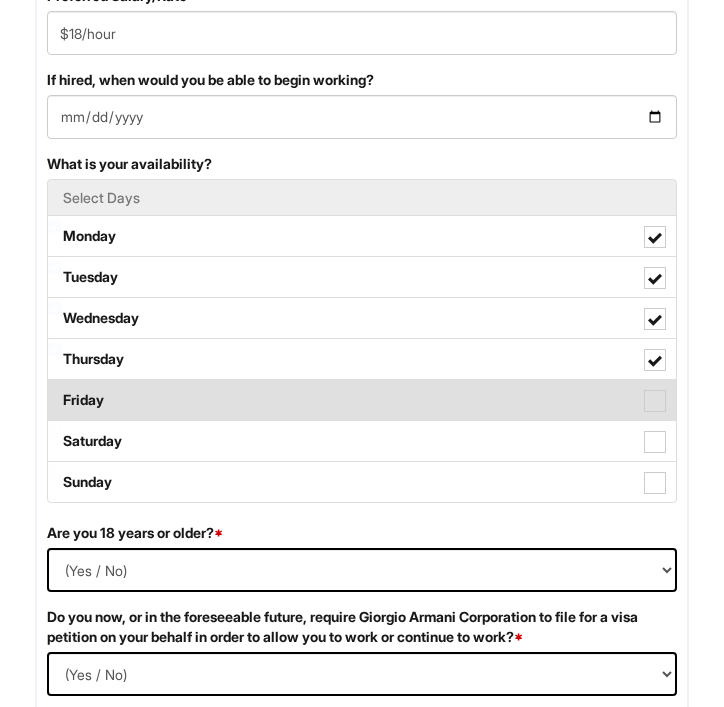 click at bounding box center [655, 401] 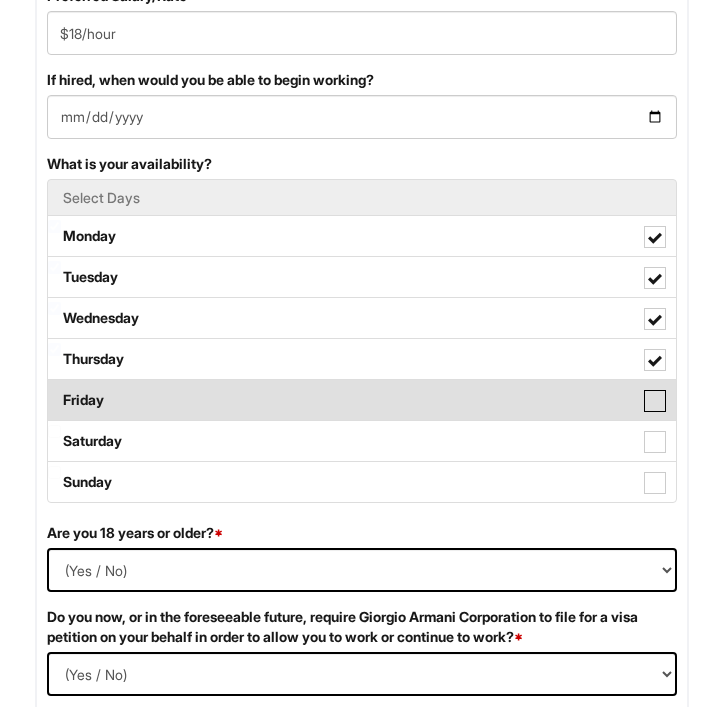 click on "Friday" at bounding box center (54, 390) 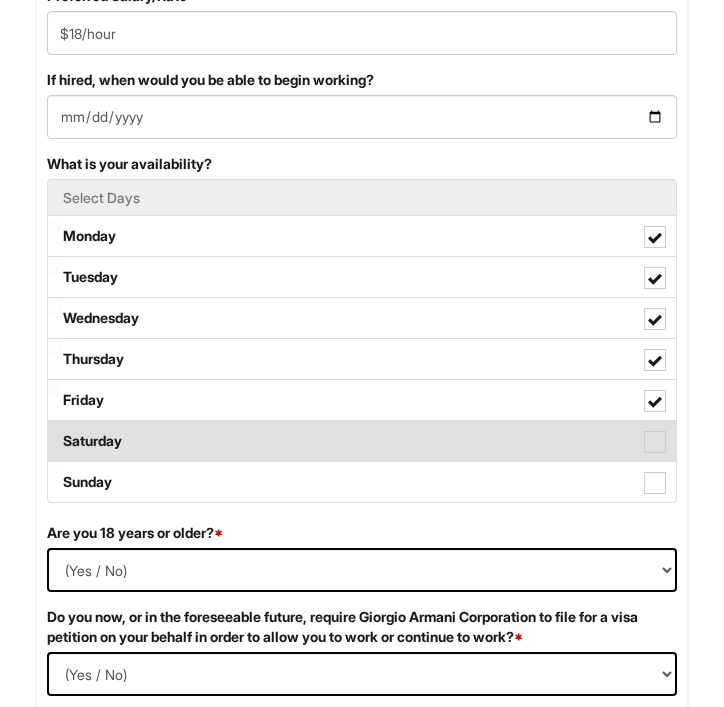 click at bounding box center (655, 442) 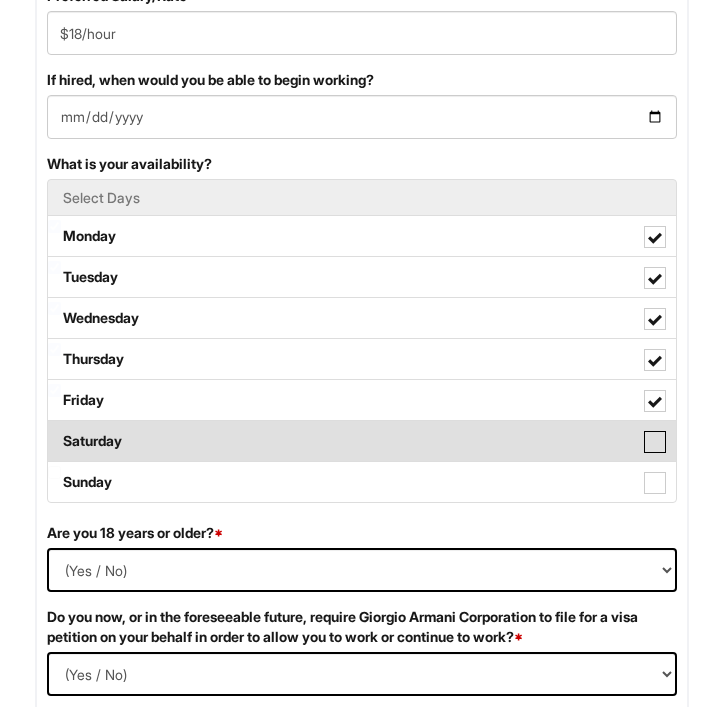 click on "Saturday" at bounding box center (54, 431) 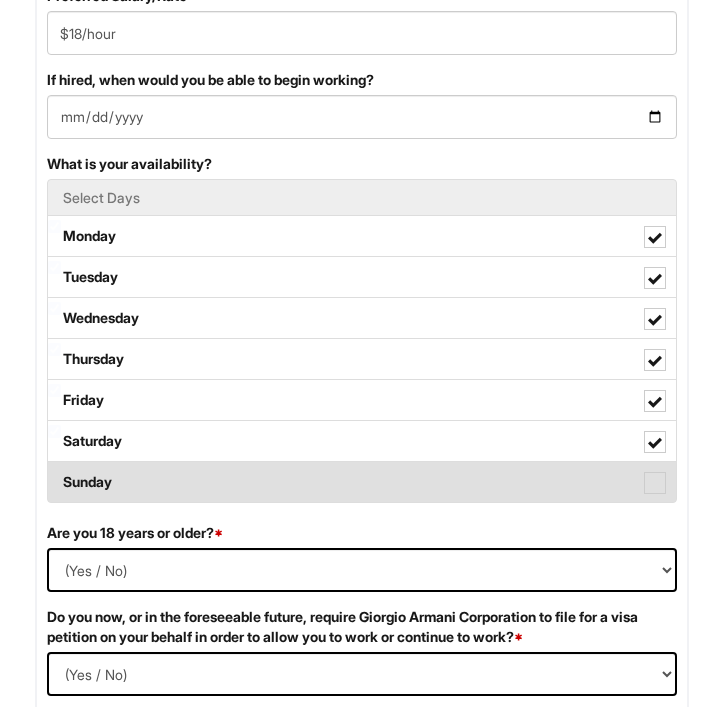 click at bounding box center (655, 483) 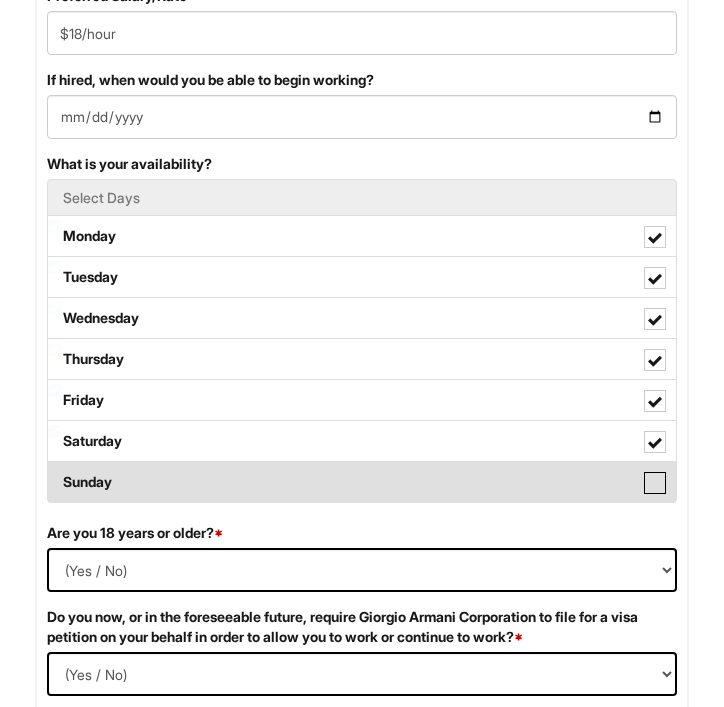 click on "Sunday" at bounding box center [54, 472] 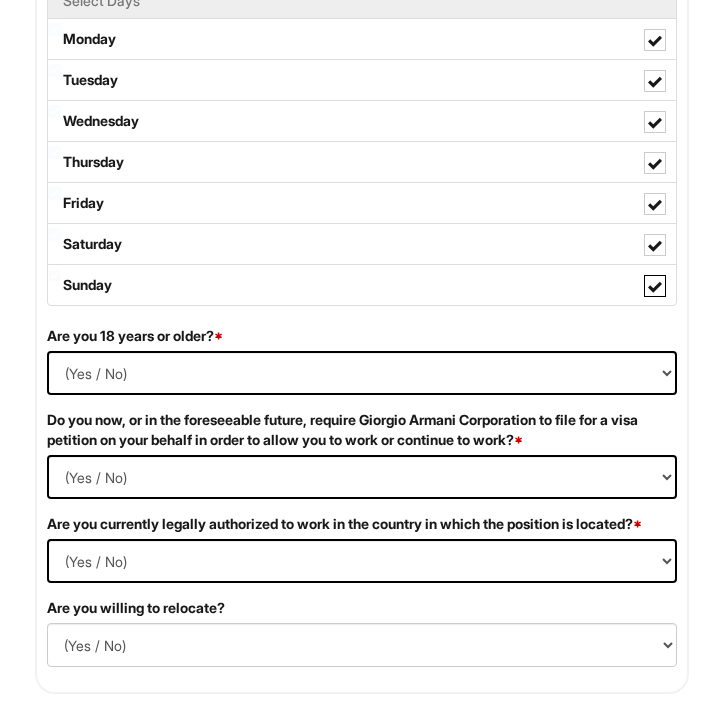 scroll, scrollTop: 1873, scrollLeft: 0, axis: vertical 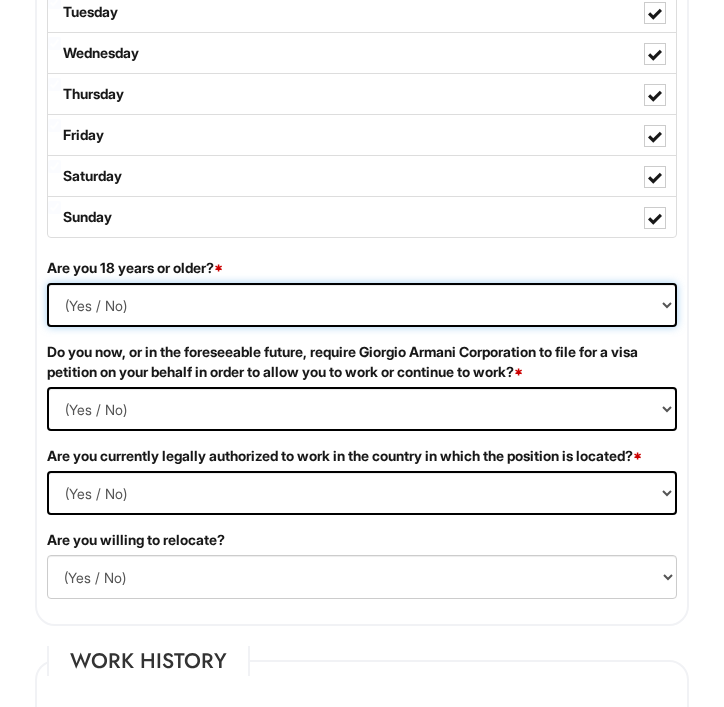 click on "(Yes / No) Yes No" at bounding box center (362, 305) 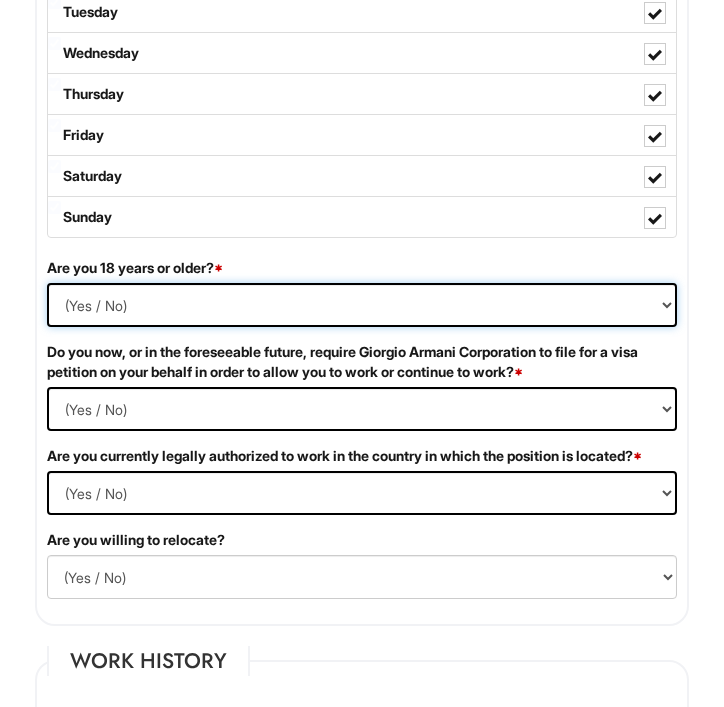 select on "Yes" 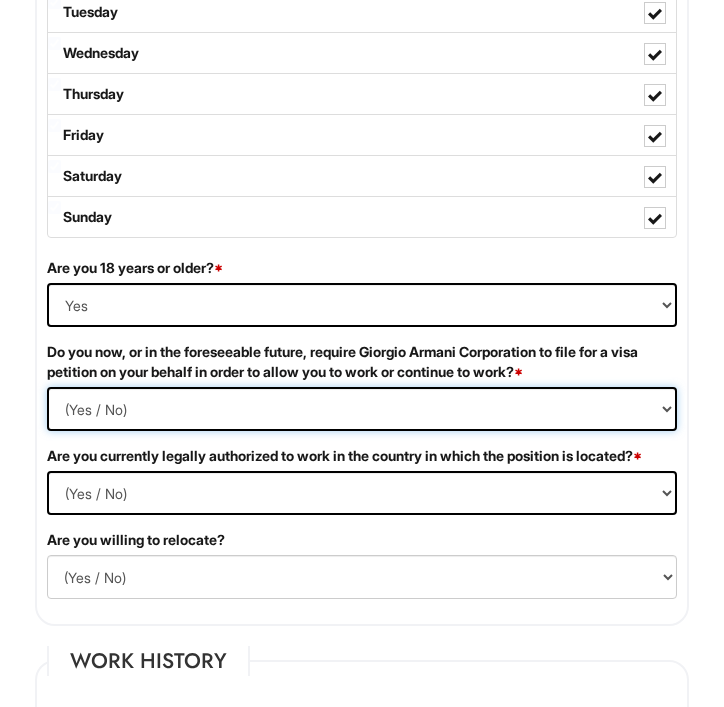 click on "(Yes / No) Yes No" at bounding box center (362, 409) 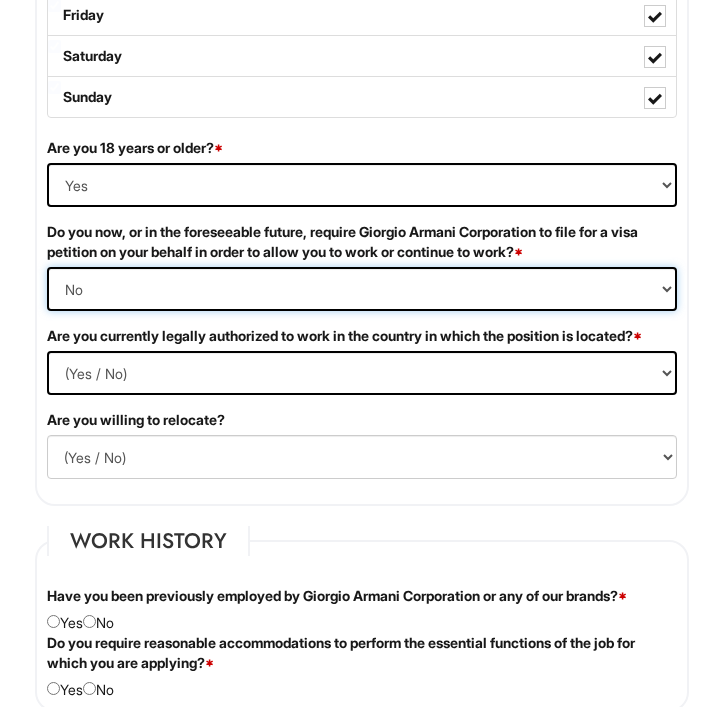 scroll, scrollTop: 1994, scrollLeft: 0, axis: vertical 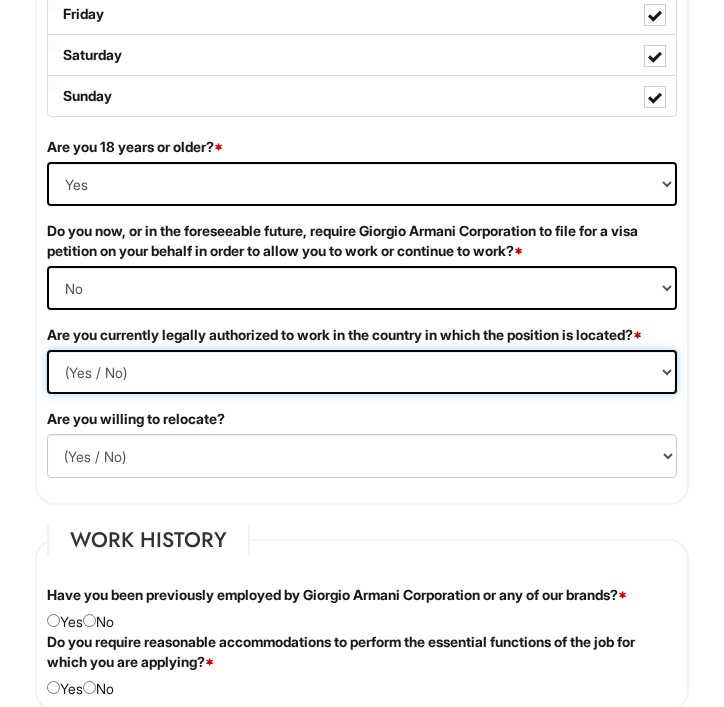 click on "(Yes / No) Yes No" at bounding box center (362, 372) 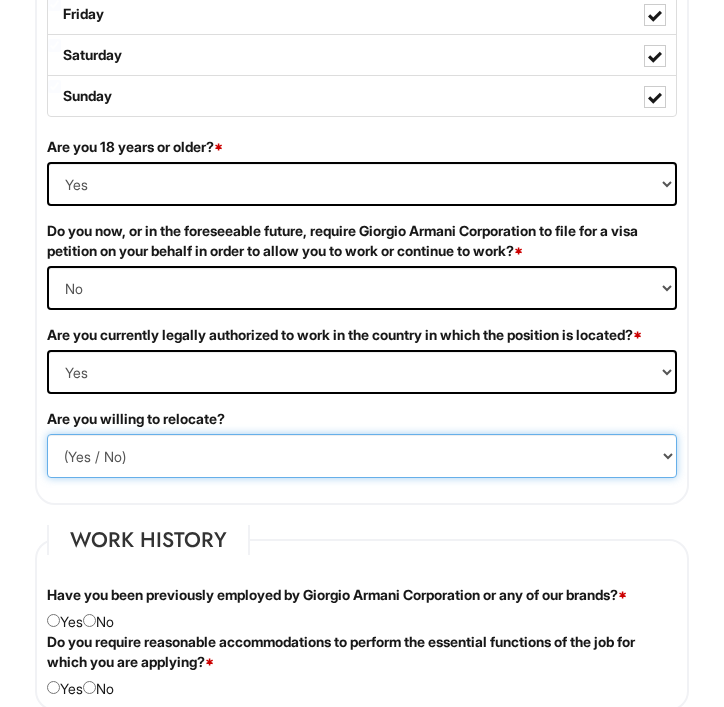 click on "(Yes / No) No Yes" at bounding box center (362, 456) 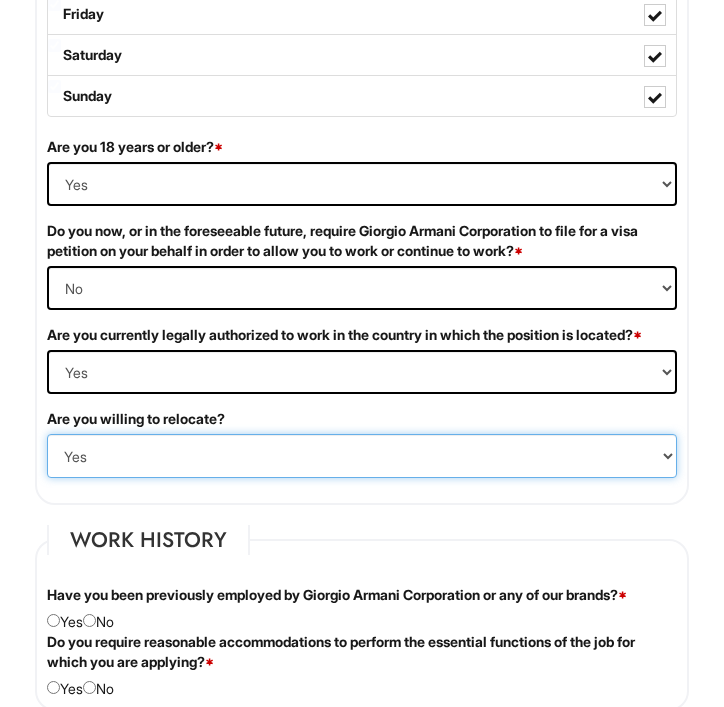 click on "(Yes / No) No Yes" at bounding box center (362, 456) 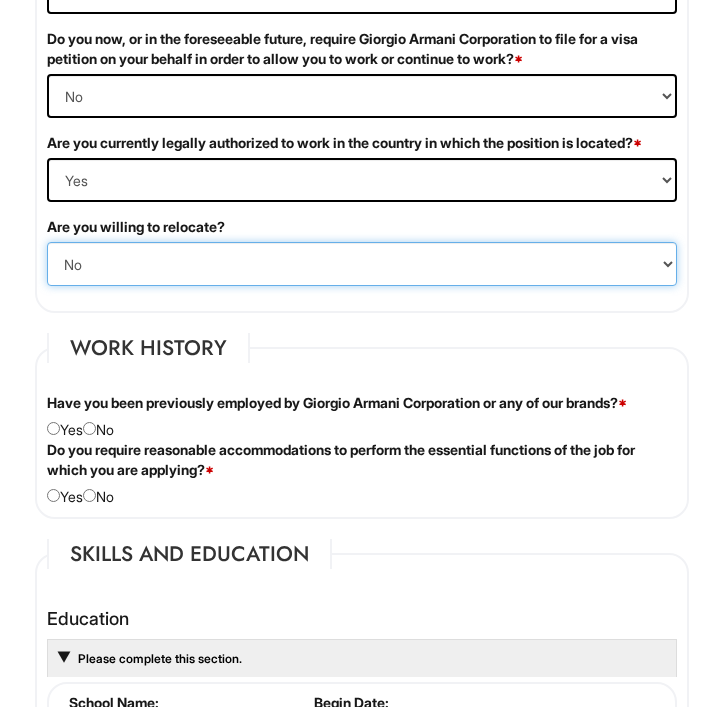 scroll, scrollTop: 2192, scrollLeft: 0, axis: vertical 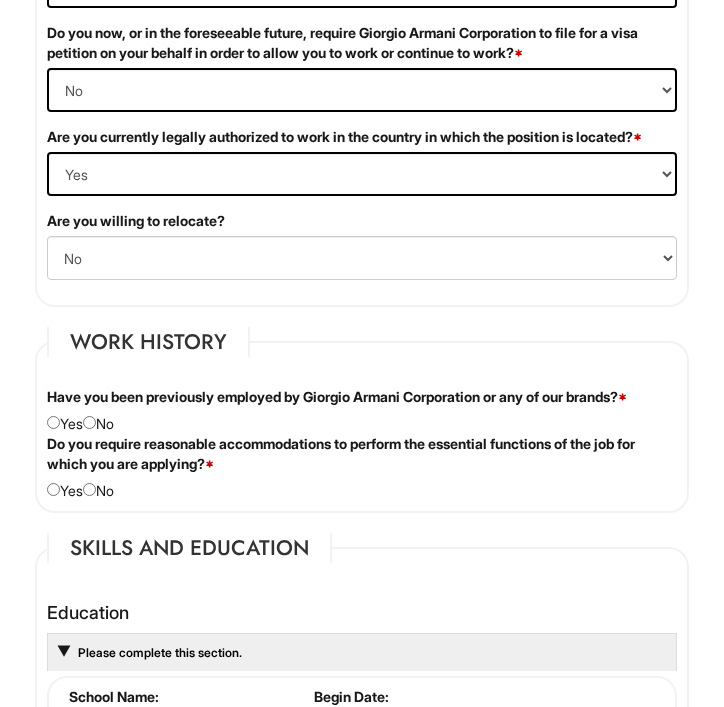 click on "Have you been previously employed by Giorgio Armani Corporation or any of our brands? *    Yes   No" at bounding box center [362, 410] 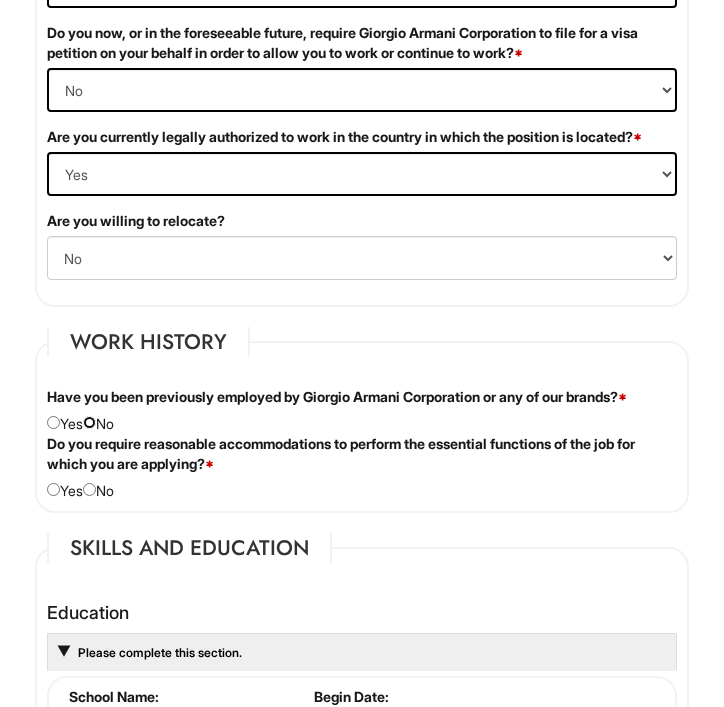 click at bounding box center [89, 422] 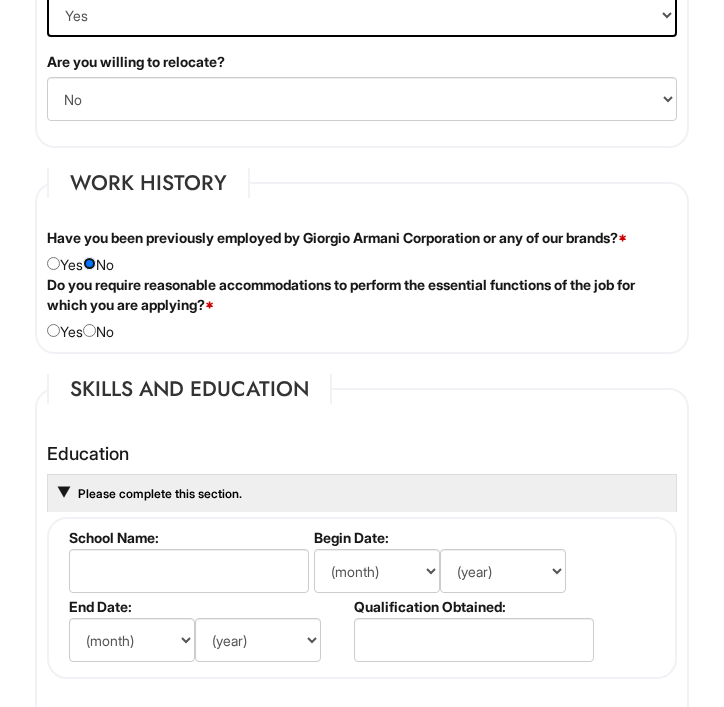 scroll, scrollTop: 2358, scrollLeft: 0, axis: vertical 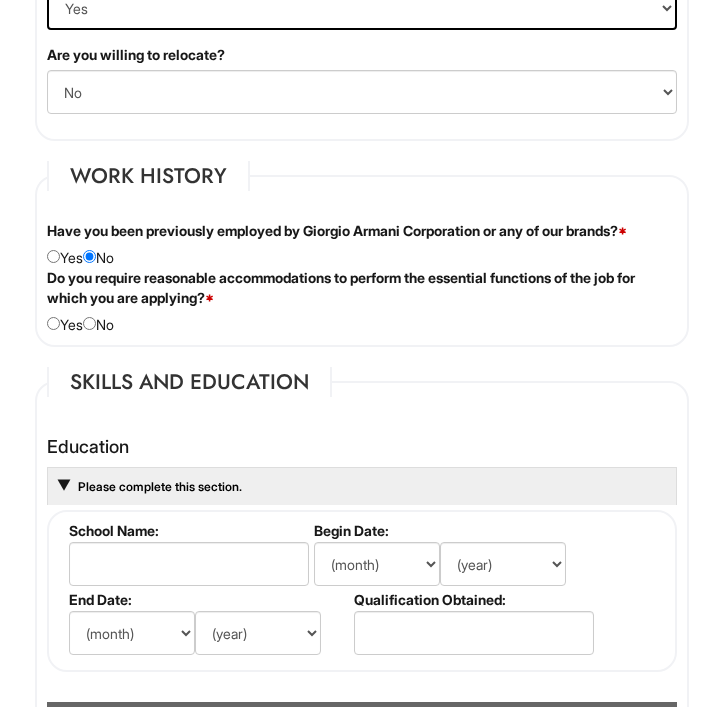 click on "Do you require reasonable accommodations to perform the essential functions of the job for which you are applying? *    Yes   No" at bounding box center (362, 301) 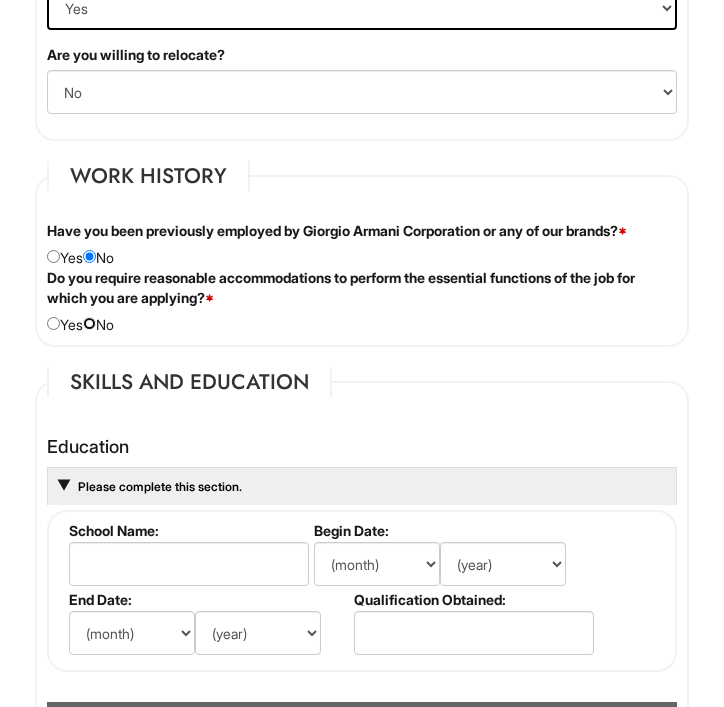 click at bounding box center (89, 323) 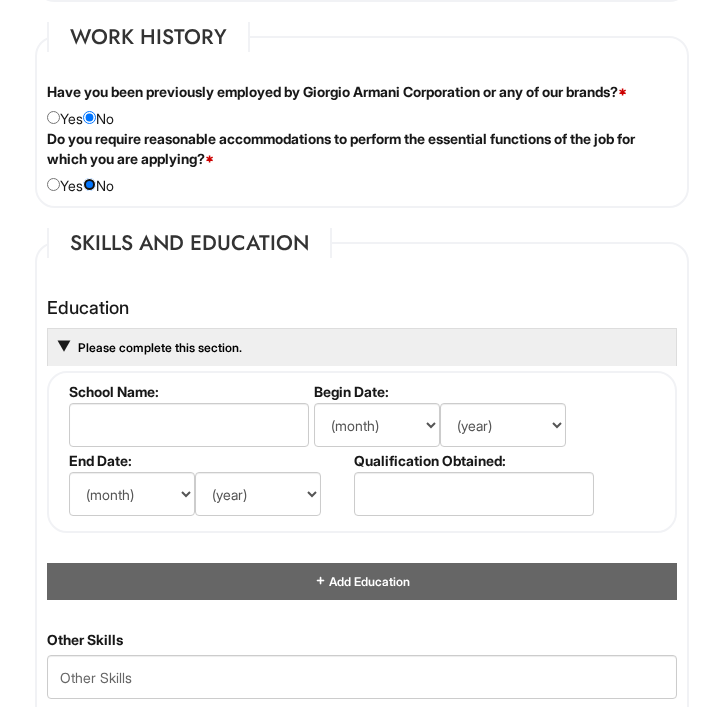scroll, scrollTop: 2499, scrollLeft: 0, axis: vertical 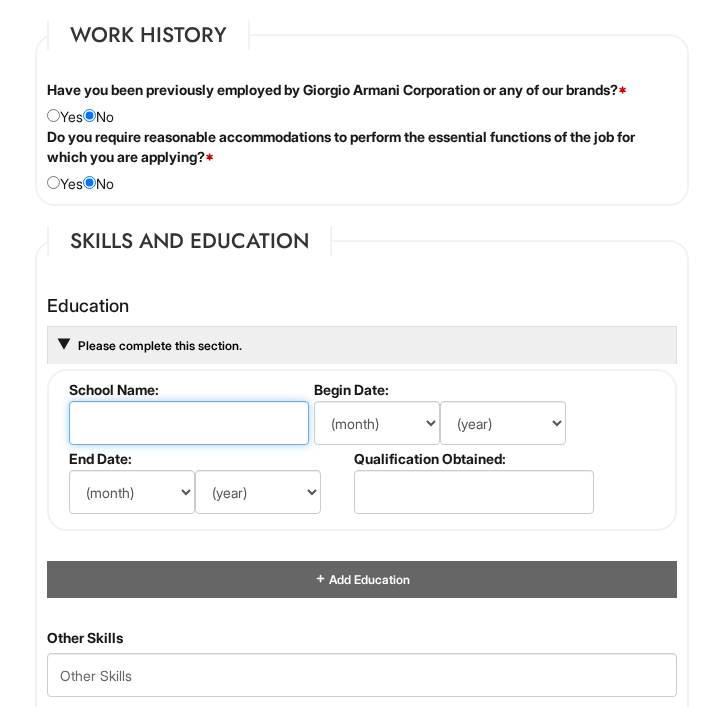 click at bounding box center [189, 423] 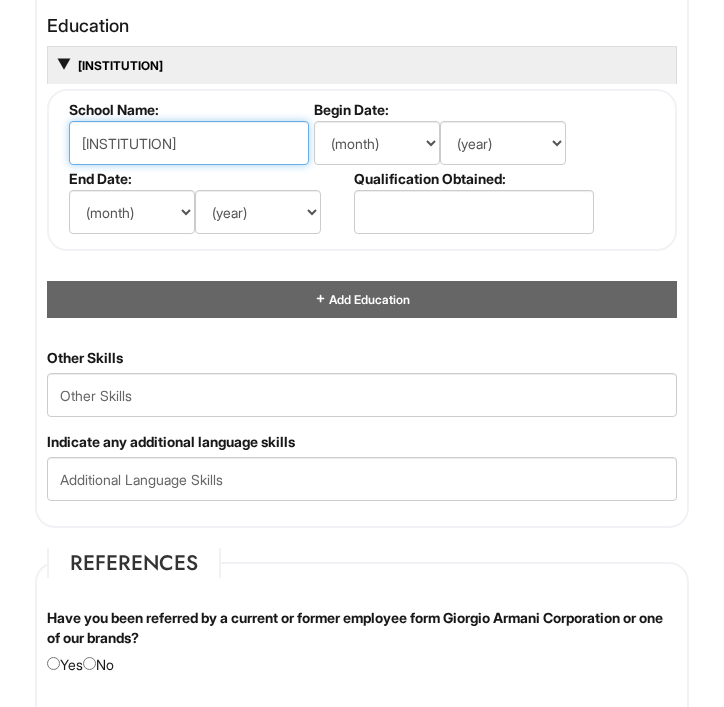 scroll, scrollTop: 2644, scrollLeft: 0, axis: vertical 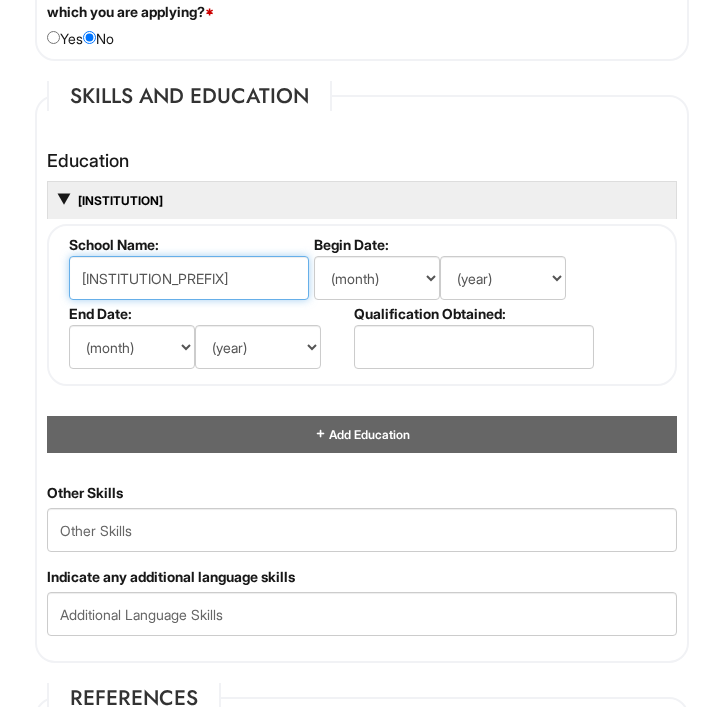 type on "s" 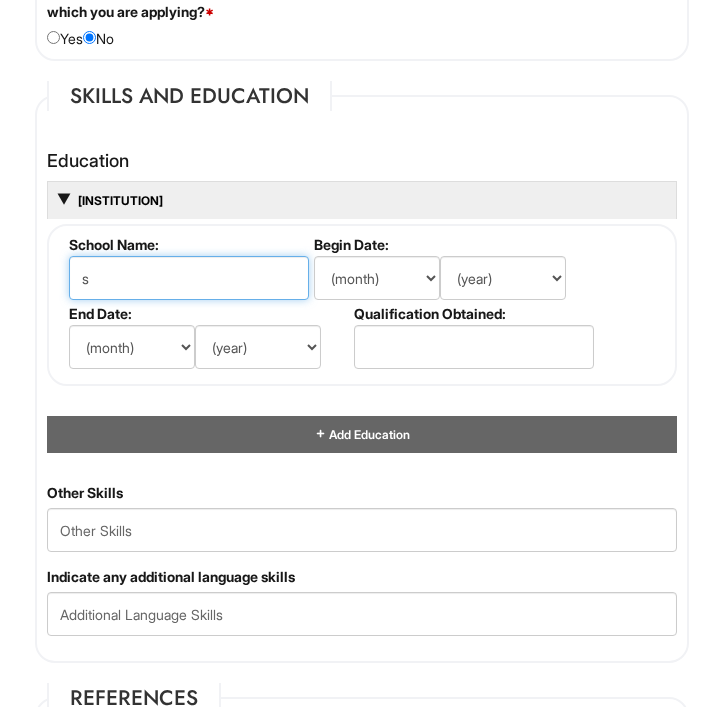 type 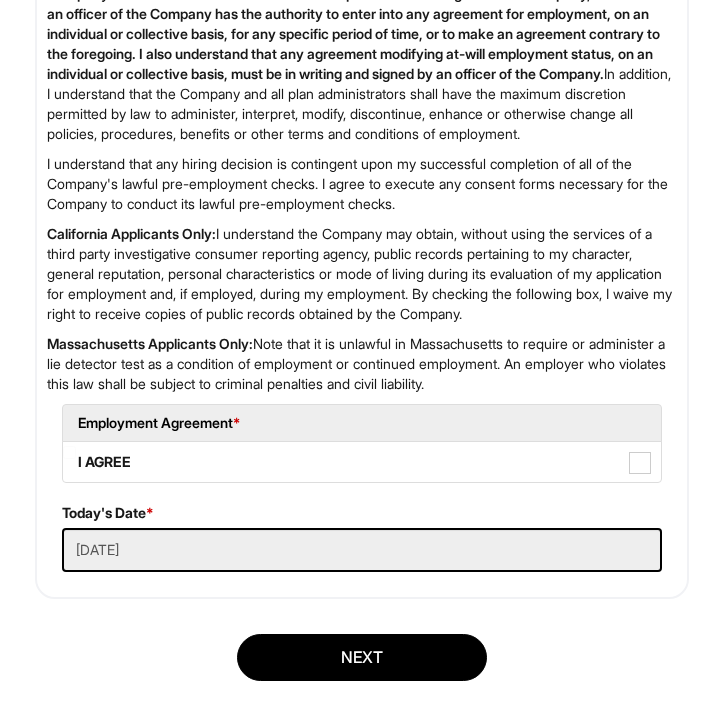 scroll, scrollTop: 4605, scrollLeft: 0, axis: vertical 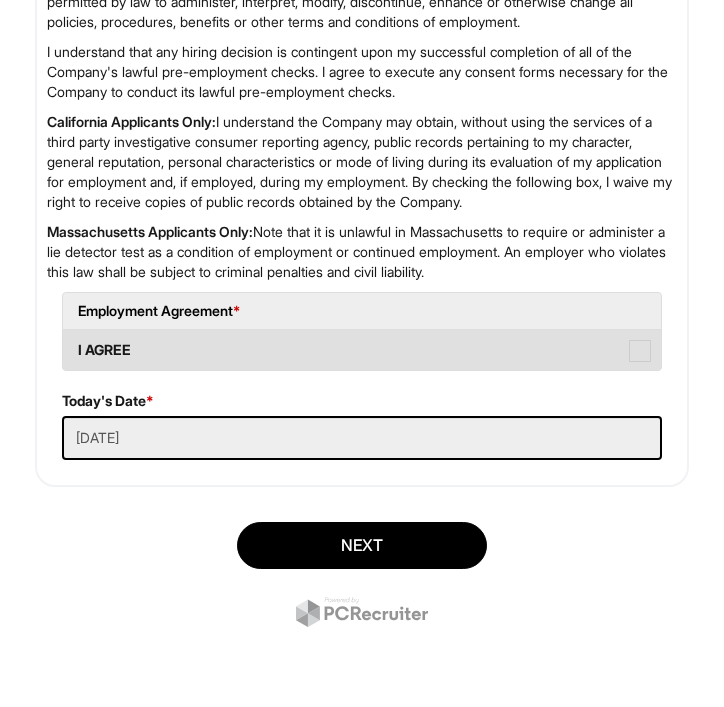 click on "I AGREE" at bounding box center [362, 350] 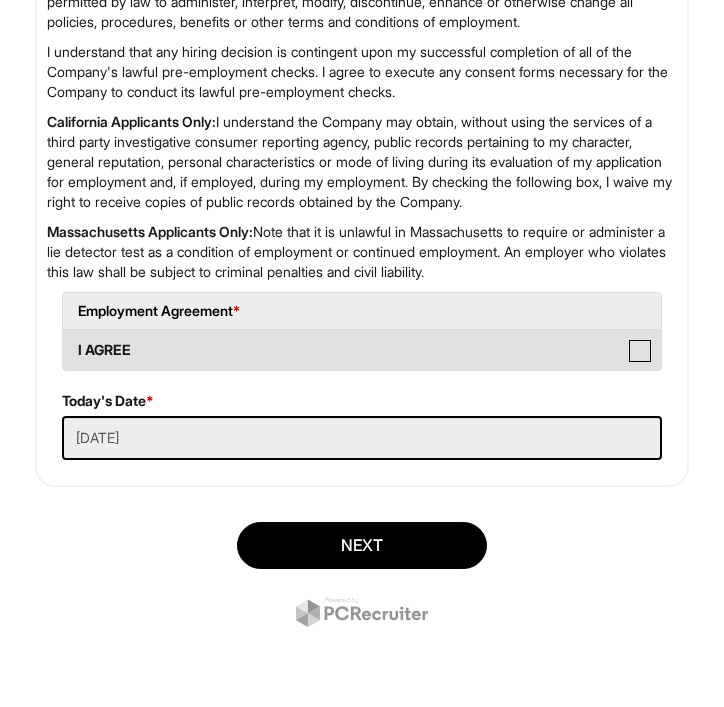 click on "I AGREE" at bounding box center [69, 340] 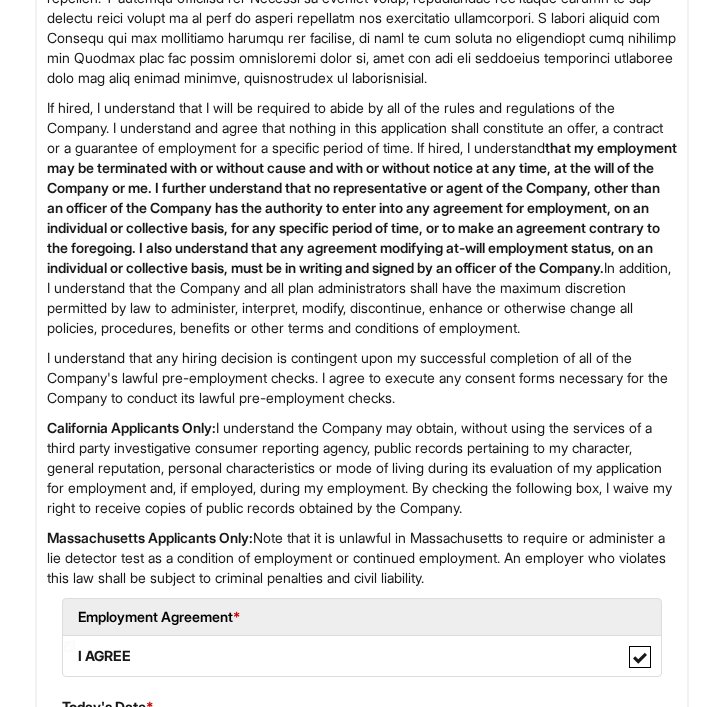 scroll, scrollTop: 4605, scrollLeft: 0, axis: vertical 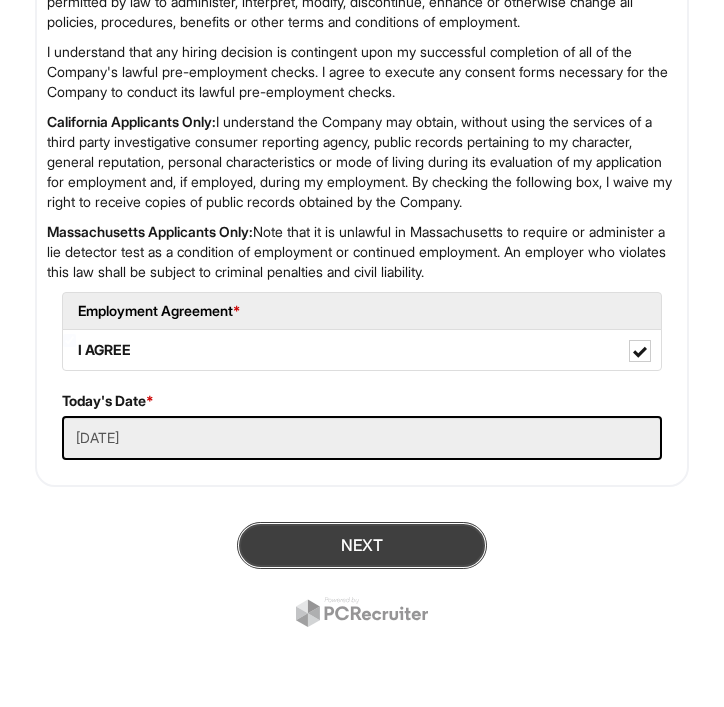click on "Next" at bounding box center [362, 545] 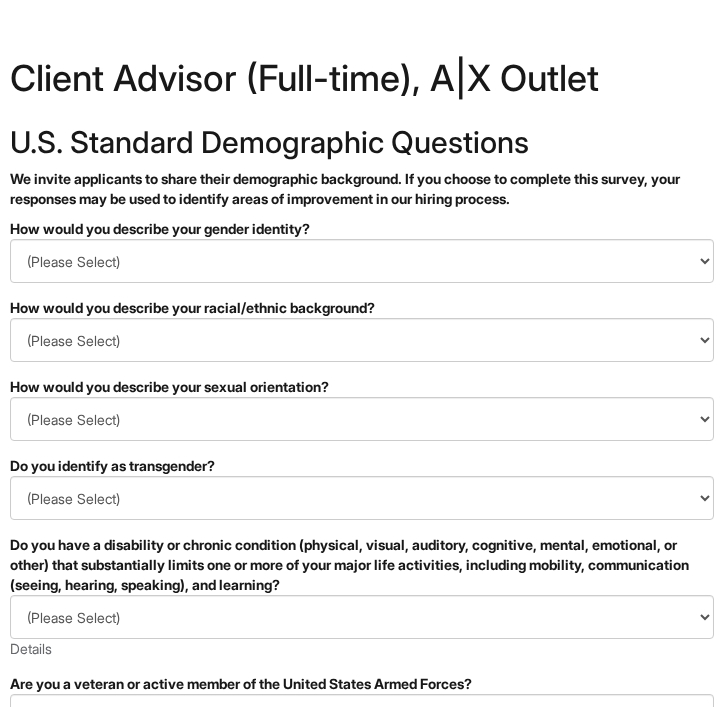 scroll, scrollTop: 0, scrollLeft: 0, axis: both 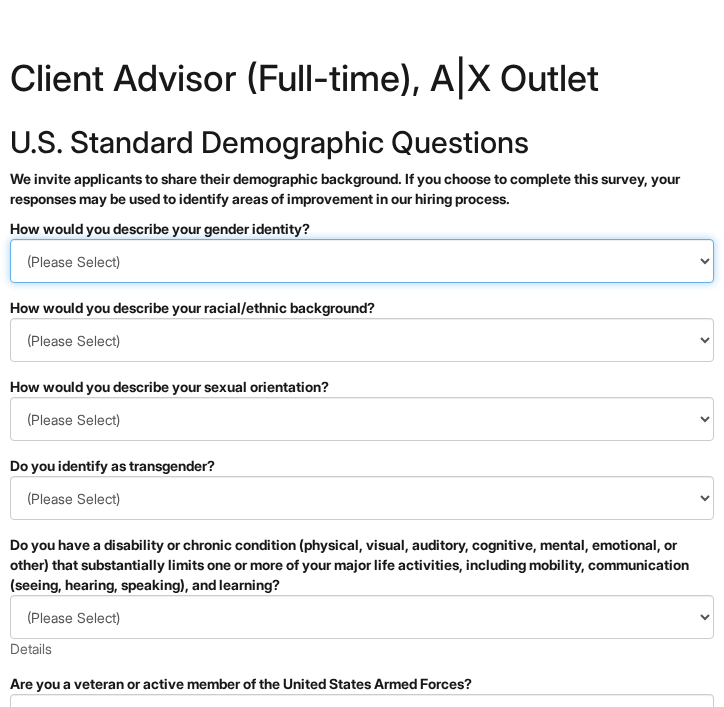 click on "(Please Select) Man Woman Non-binary I prefer to self-describe I don't wish to answer" at bounding box center (362, 261) 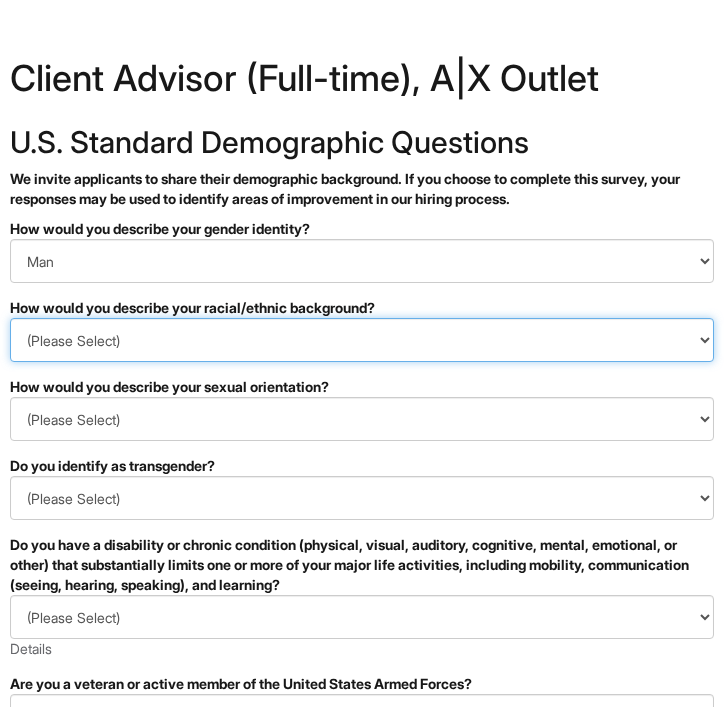 click on "(Please Select) Black or of African descent    East Asian    Hispanic, Latinx or of Spanish Origin    Indigenous, American Indian or Alaska Native    Middle Eastern or North African    Native Hawaiian or Pacific Islander    South Asian    Southeast Asian    White or European    I prefer to self-describe    I don't wish to answer" at bounding box center (362, 340) 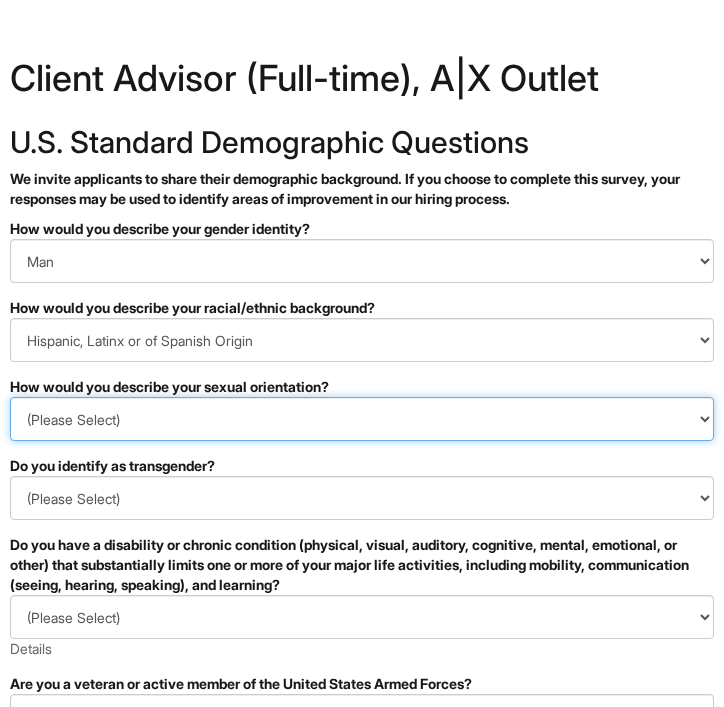 click on "(Please Select) Asexual Bisexual and/or pansexual Gay Heterosexual Lesbian Queer I prefer to self-describe I don't wish to answer" at bounding box center [362, 419] 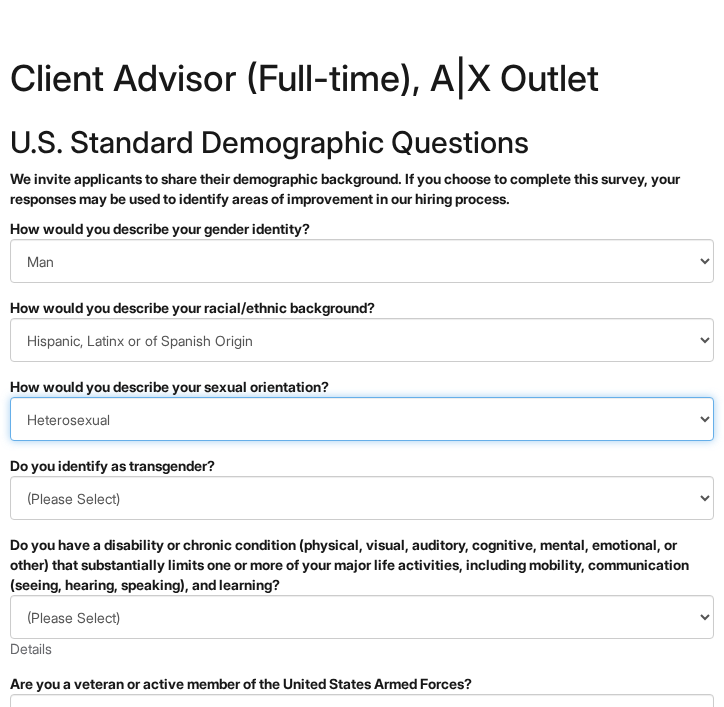 click on "(Please Select) Asexual Bisexual and/or pansexual Gay Heterosexual Lesbian Queer I prefer to self-describe I don't wish to answer" at bounding box center [362, 419] 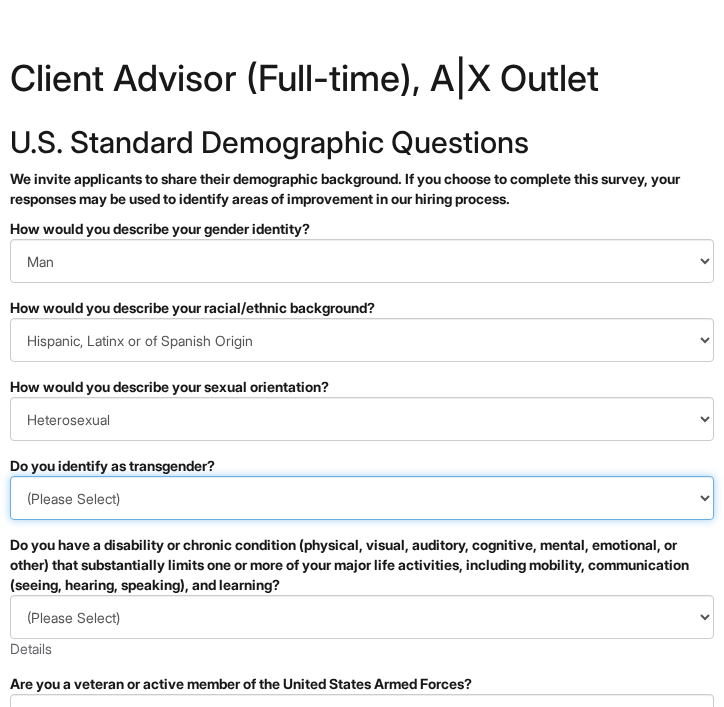click on "(Please Select) Yes No I prefer to self-describe I don't wish to answer" at bounding box center (362, 498) 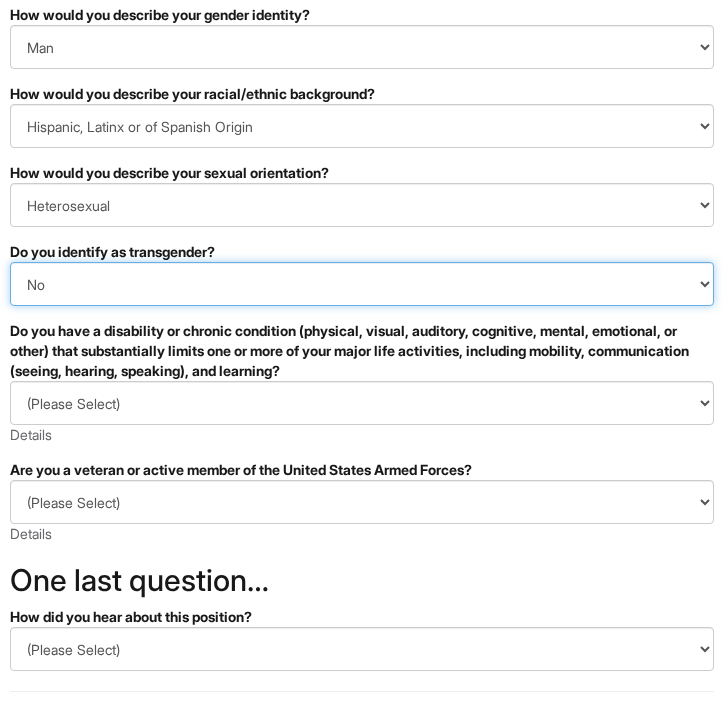 scroll, scrollTop: 215, scrollLeft: 0, axis: vertical 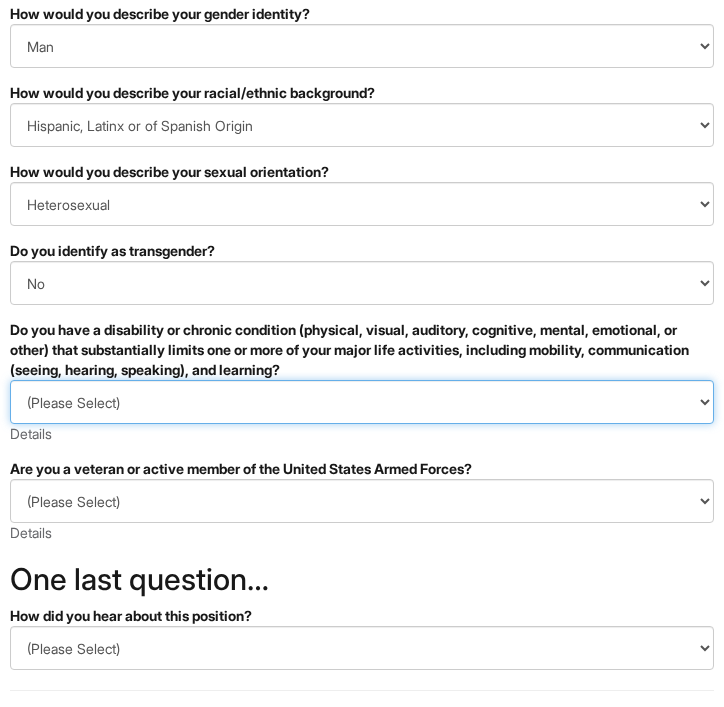 click on "(Please Select) YES, I HAVE A DISABILITY (or previously had a disability) NO, I DON'T HAVE A DISABILITY I DON'T WISH TO ANSWER" at bounding box center (362, 402) 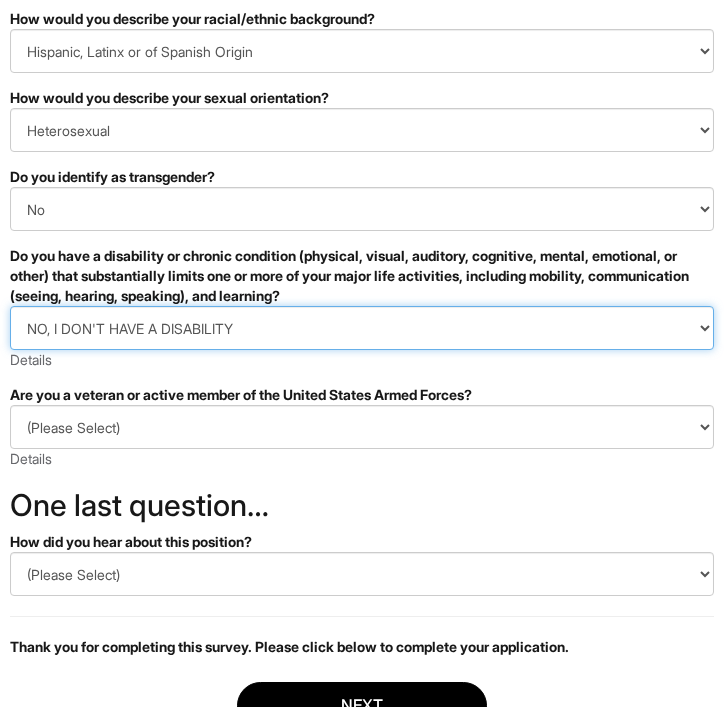 scroll, scrollTop: 316, scrollLeft: 0, axis: vertical 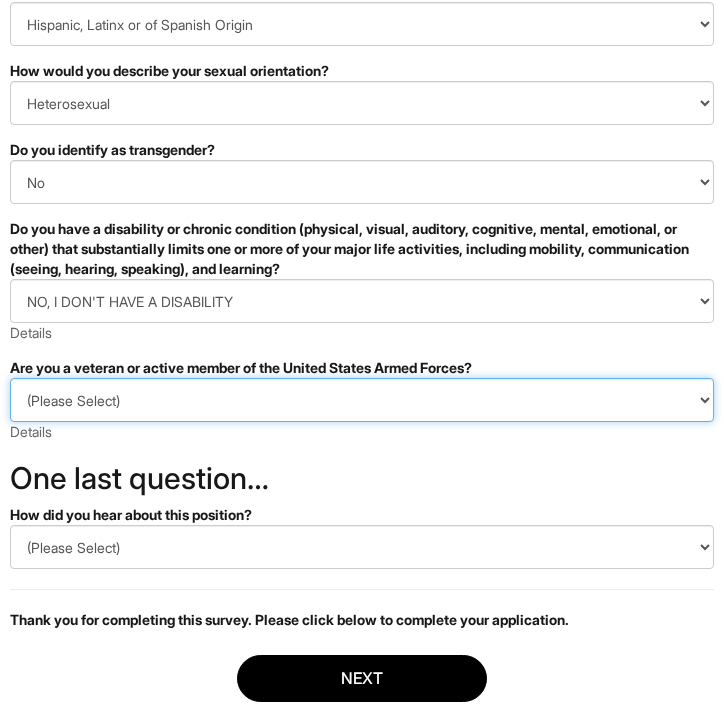 click on "(Please Select) I IDENTIFY AS ONE OR MORE OF THE CLASSIFICATIONS OF PROTECTED VETERANS LISTED I AM NOT A PROTECTED VETERAN I PREFER NOT TO ANSWER" at bounding box center [362, 400] 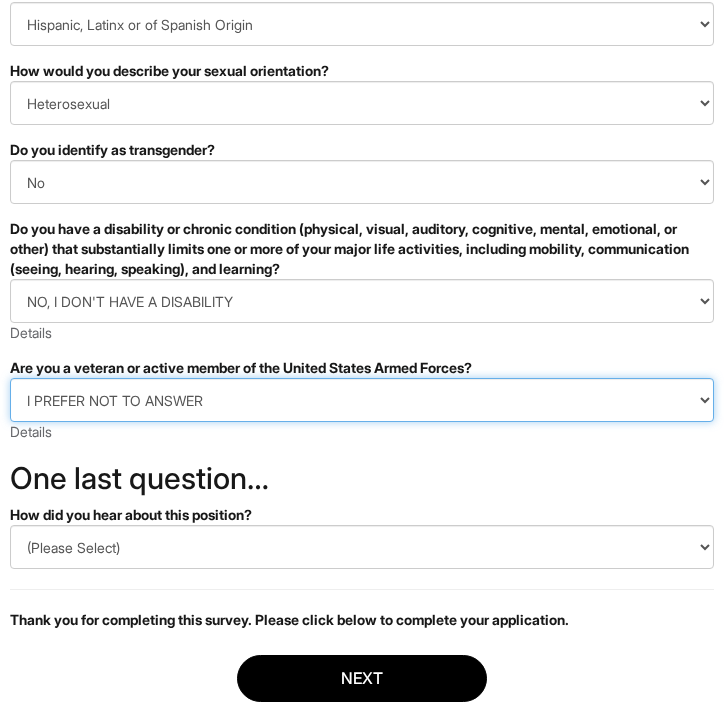 click on "(Please Select) I IDENTIFY AS ONE OR MORE OF THE CLASSIFICATIONS OF PROTECTED VETERANS LISTED I AM NOT A PROTECTED VETERAN I PREFER NOT TO ANSWER" at bounding box center [362, 400] 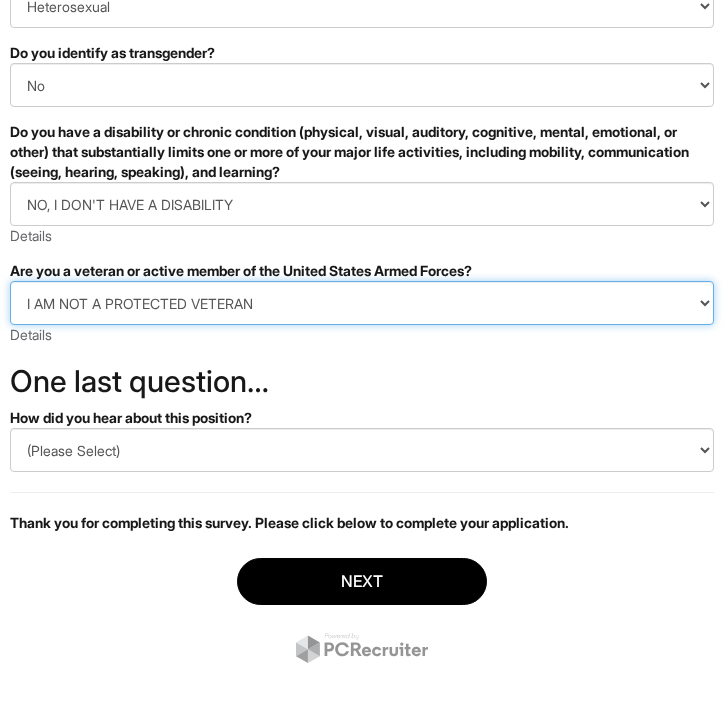 scroll, scrollTop: 439, scrollLeft: 0, axis: vertical 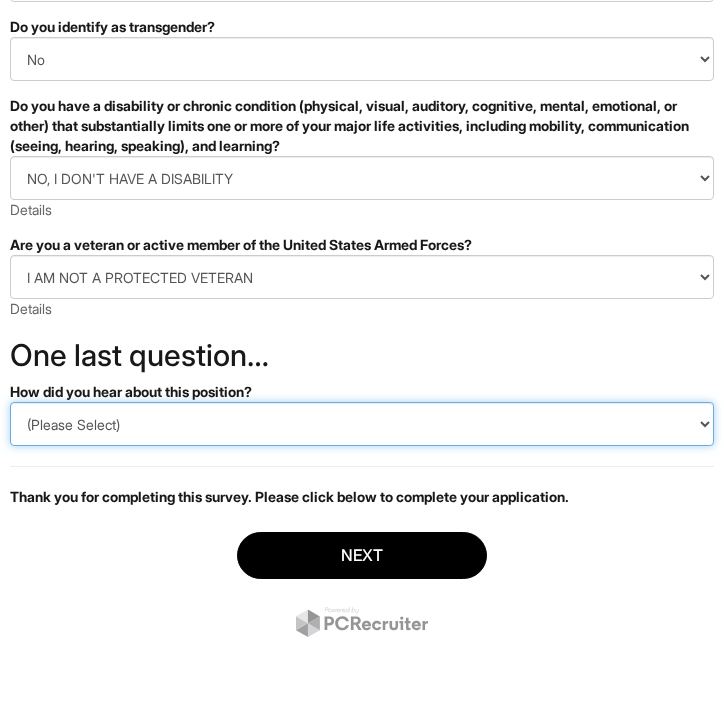 click on "(Please Select) CareerBuilder Indeed LinkedIn Monster Referral Other" at bounding box center (362, 424) 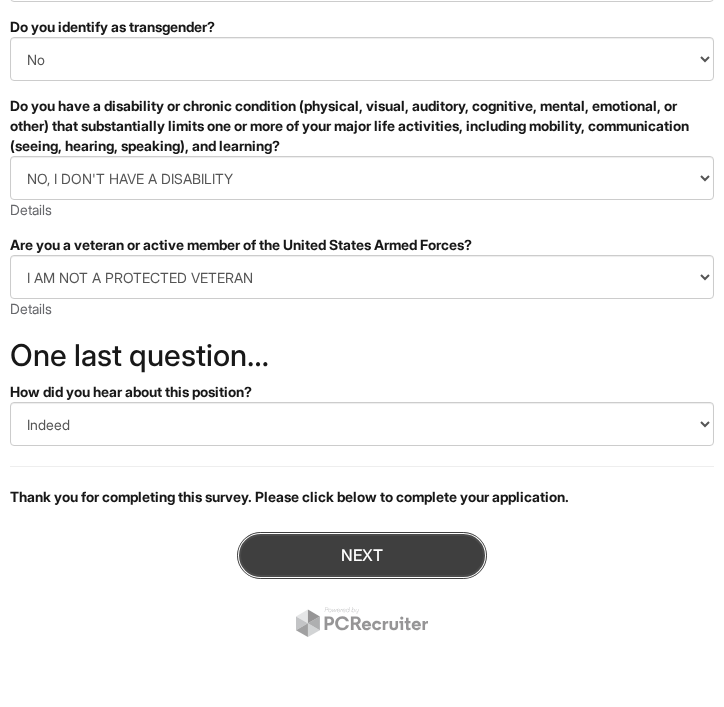 click on "Next" at bounding box center (362, 555) 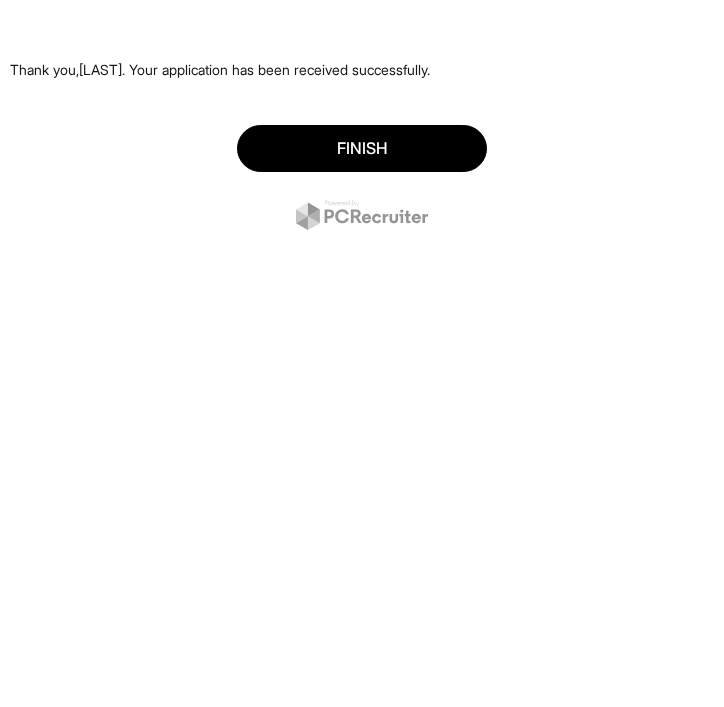 scroll, scrollTop: 0, scrollLeft: 0, axis: both 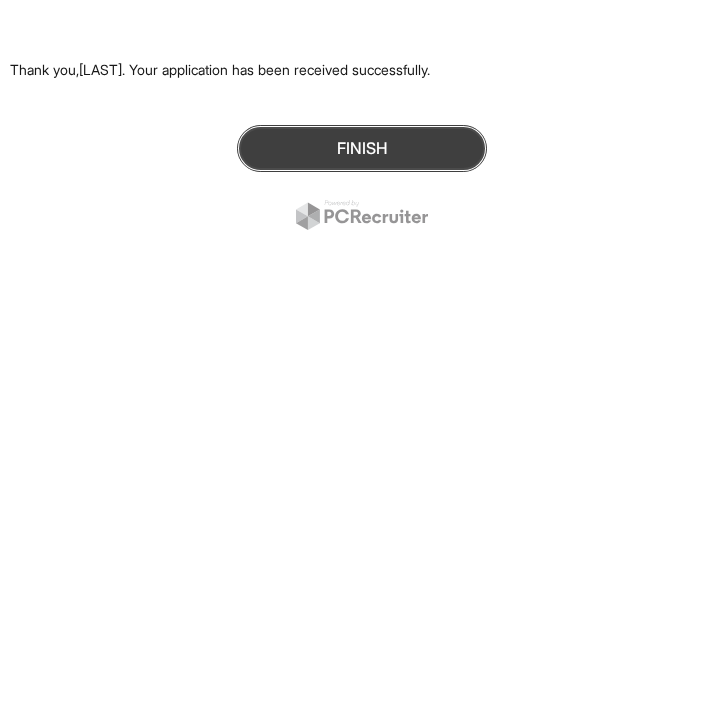 click on "Finish" at bounding box center [362, 148] 